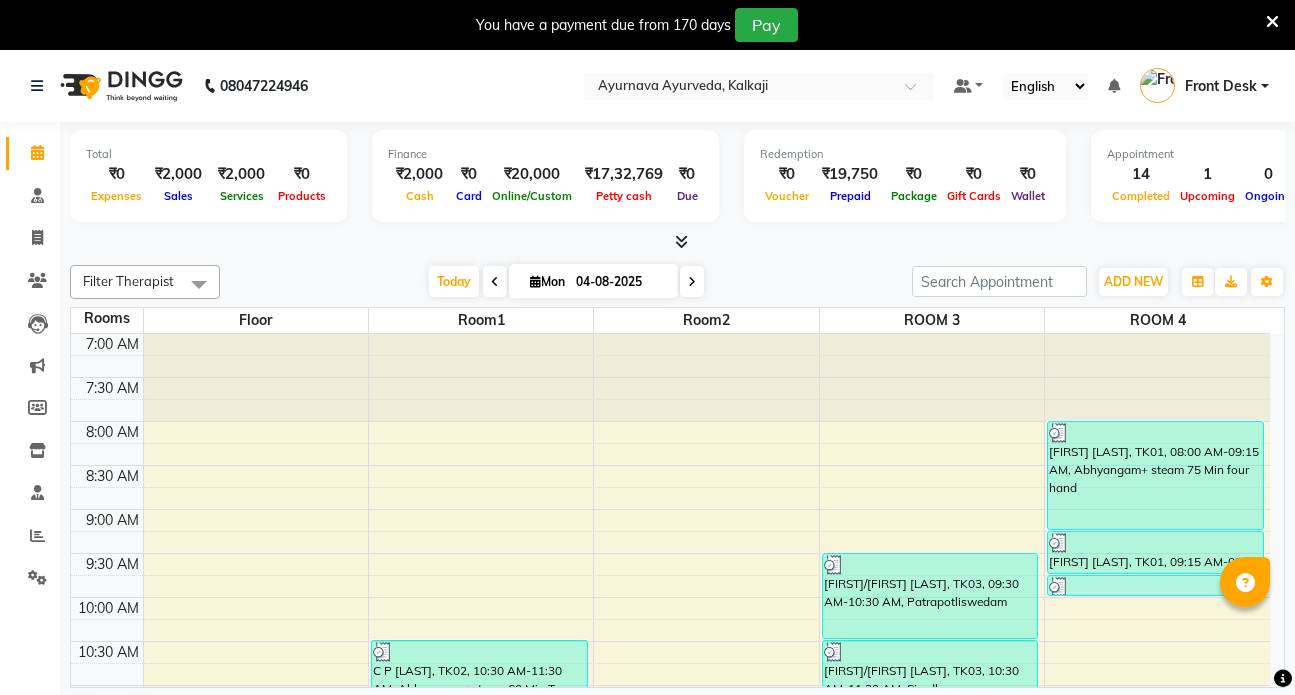 scroll, scrollTop: 0, scrollLeft: 0, axis: both 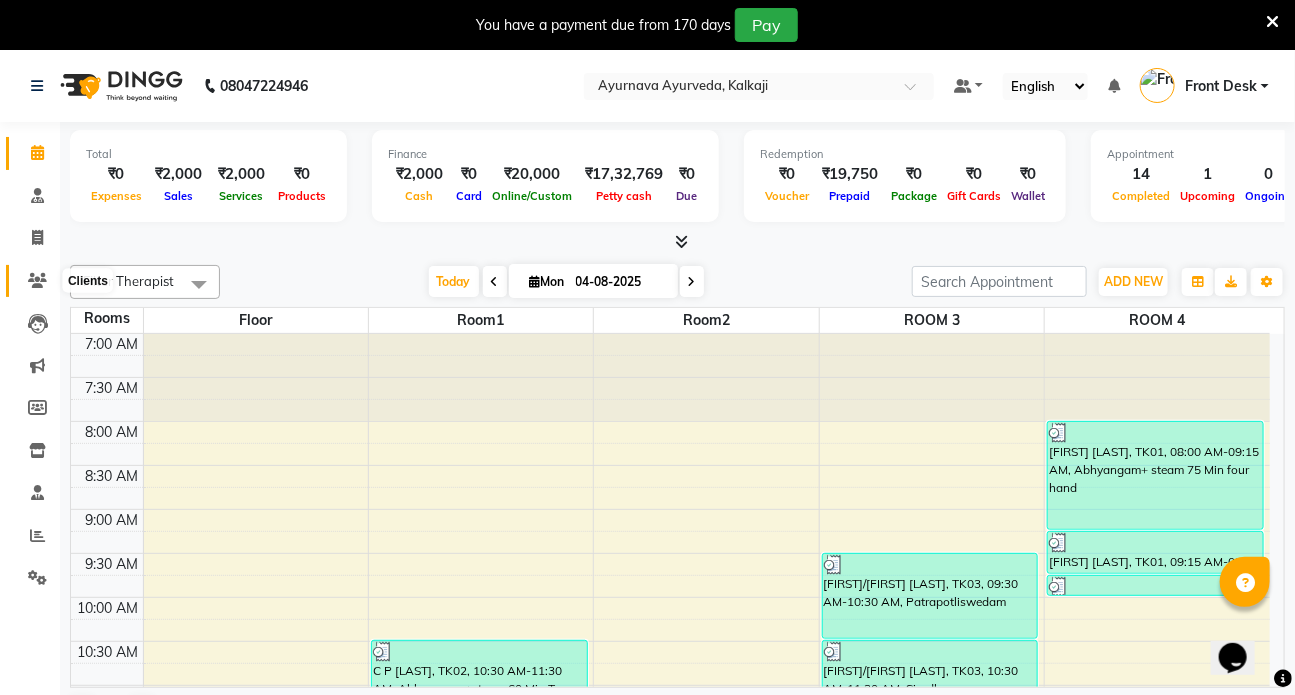 click 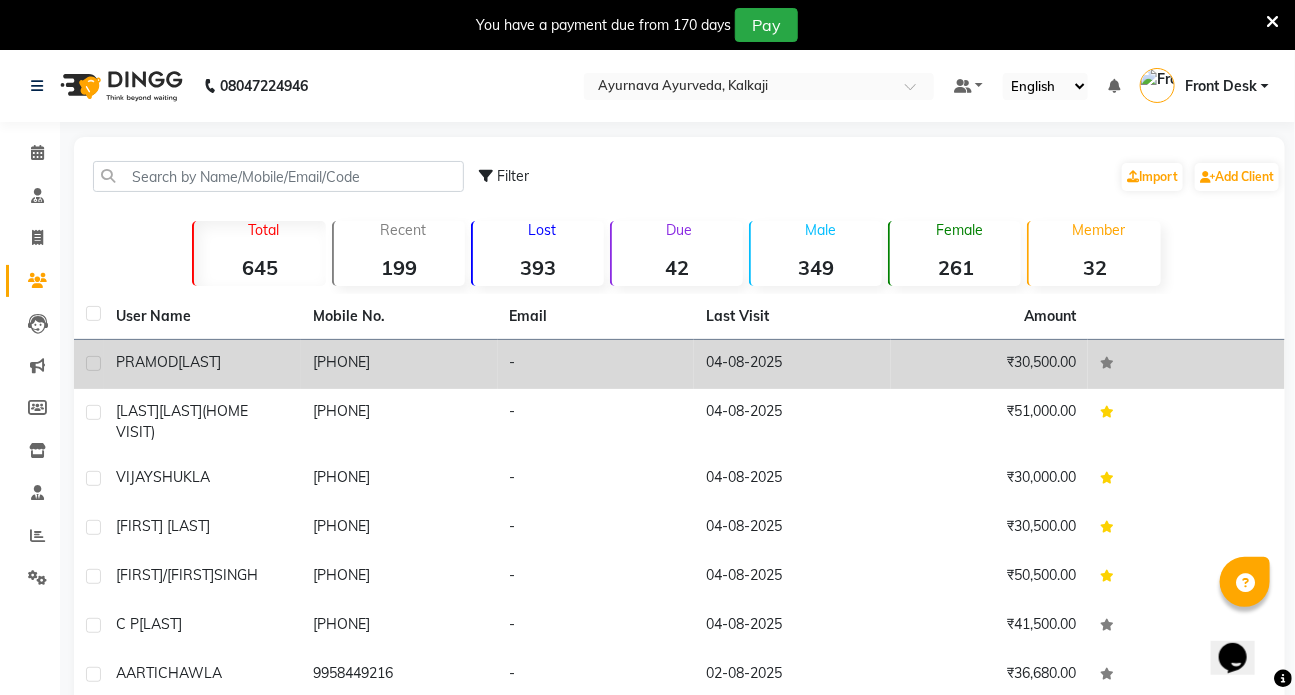 click on "[LAST]" 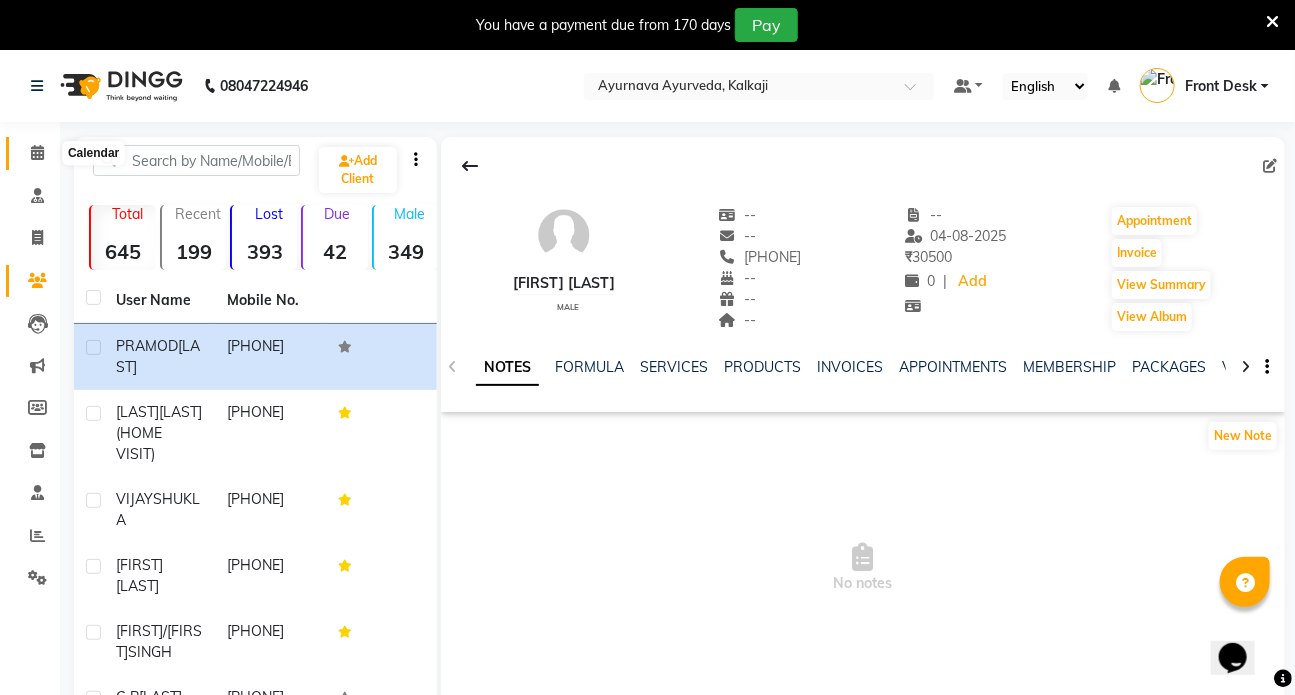 click 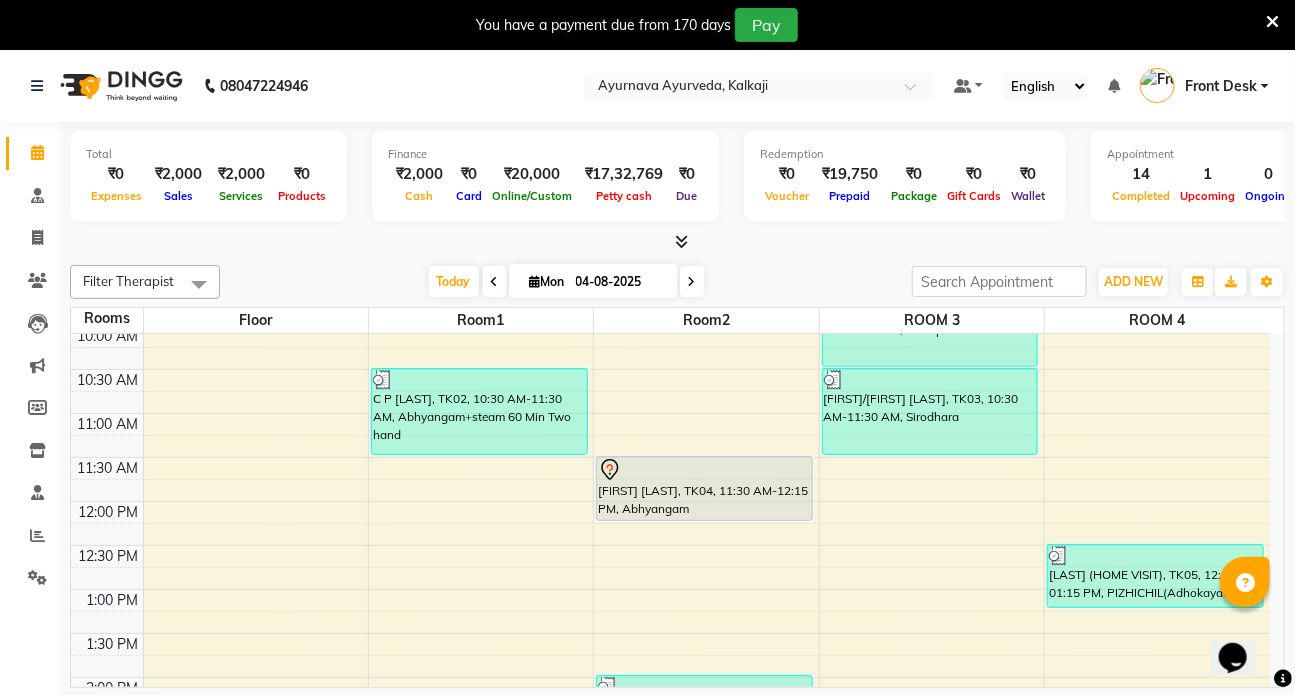 scroll, scrollTop: 363, scrollLeft: 0, axis: vertical 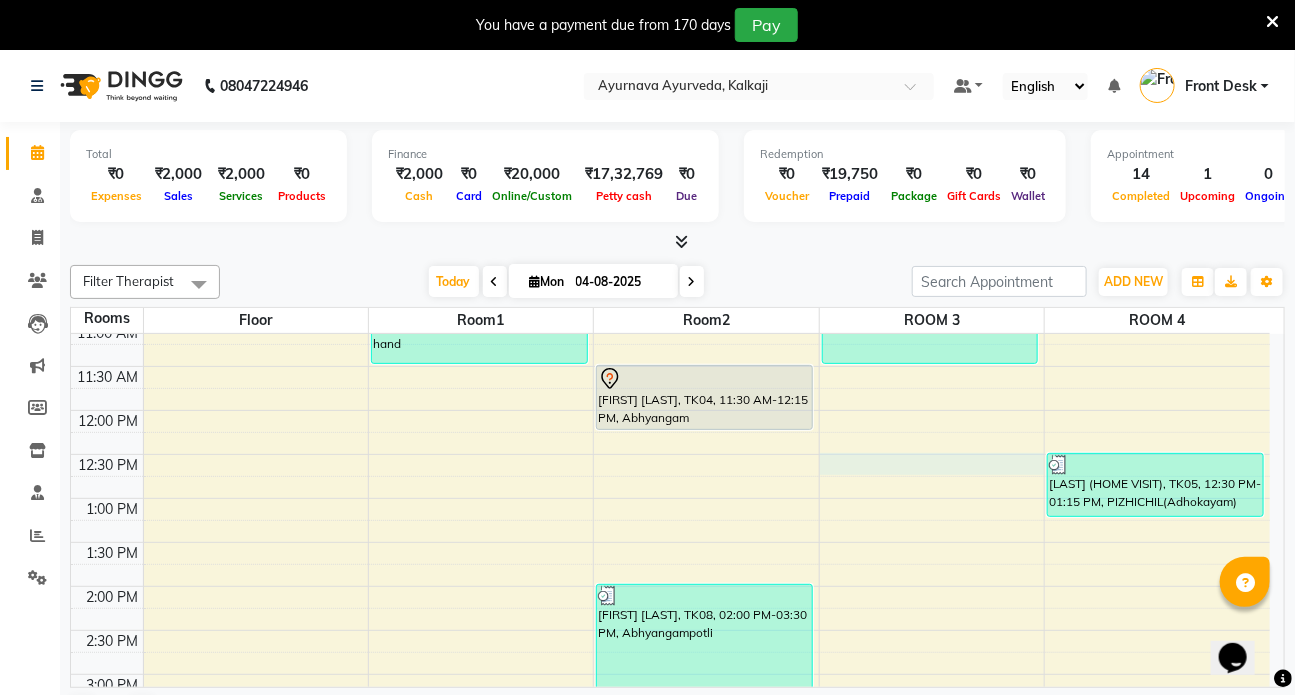 click on "C P [LAST], TK02, 10:30 AM-11:30 AM, Abhyangam+steam 60 Min Two hand [FIRST] [LAST], TK07, 04:00 PM-05:30 PM, Abhyangam sirodhara [FIRST] [LAST], TK04, 11:30 AM-12:15 PM, Abhyangam [FIRST] [LAST], TK08, 02:00 PM-03:30 PM, Abhyangampotli [FIRST] [LAST], TK08, 03:30 PM-04:00 PM, Kati vasti [FIRST] [LAST], TK08, 04:00 PM-04:30 PM, Vaitarana vasti [FIRST] [LAST], TK06, 05:30 PM-06:00 PM, Januvasti(both) [FIRST] [LAST], TK06, 06:00 PM-06:15 PM, Lepam bandage [FIRST] [LAST], TK06, 06:15 PM-06:30 PM, Lepam bandage [FIRST]/[FIRST] [LAST], TK03, 09:30 AM-10:30 AM, Patrapotliswedam [FIRST]/[FIRST] [LAST], TK03, 10:30 AM-11:30 AM, Sirodhara [FIRST] [LAST], TK01, 08:00 AM-09:15 AM, Abhyangam+ steam 75 Min four hand" at bounding box center [670, 586] 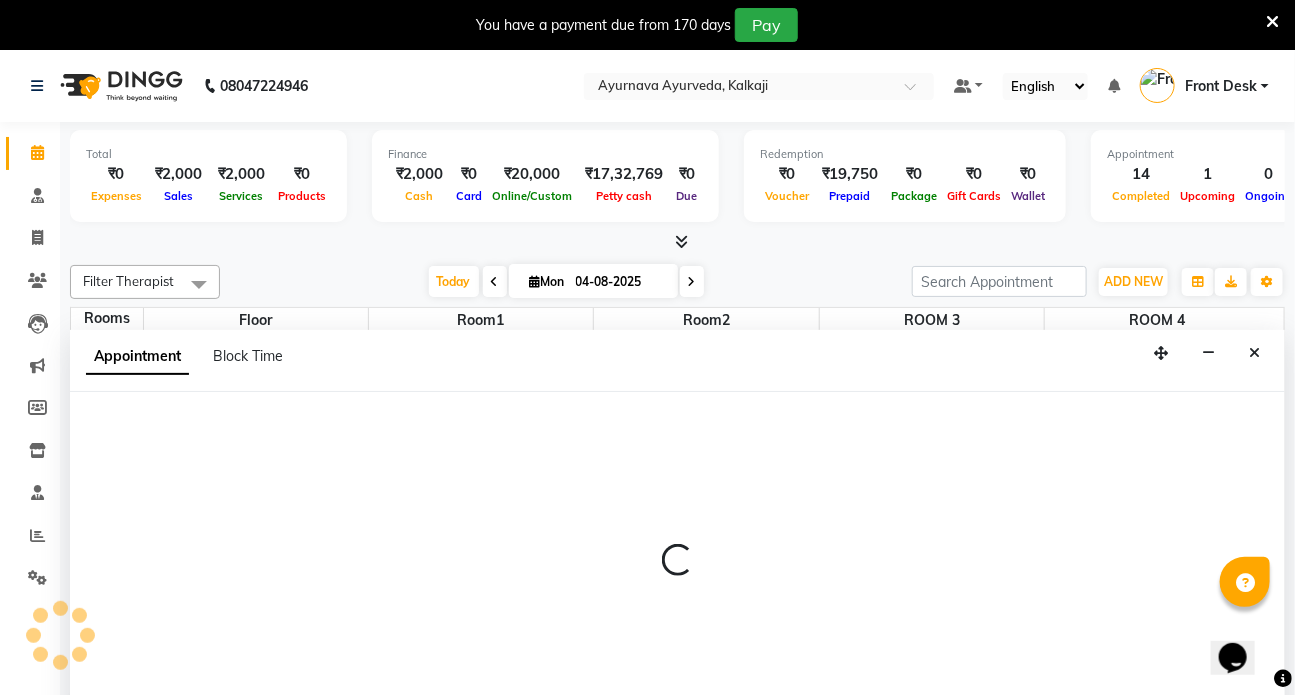 scroll, scrollTop: 50, scrollLeft: 0, axis: vertical 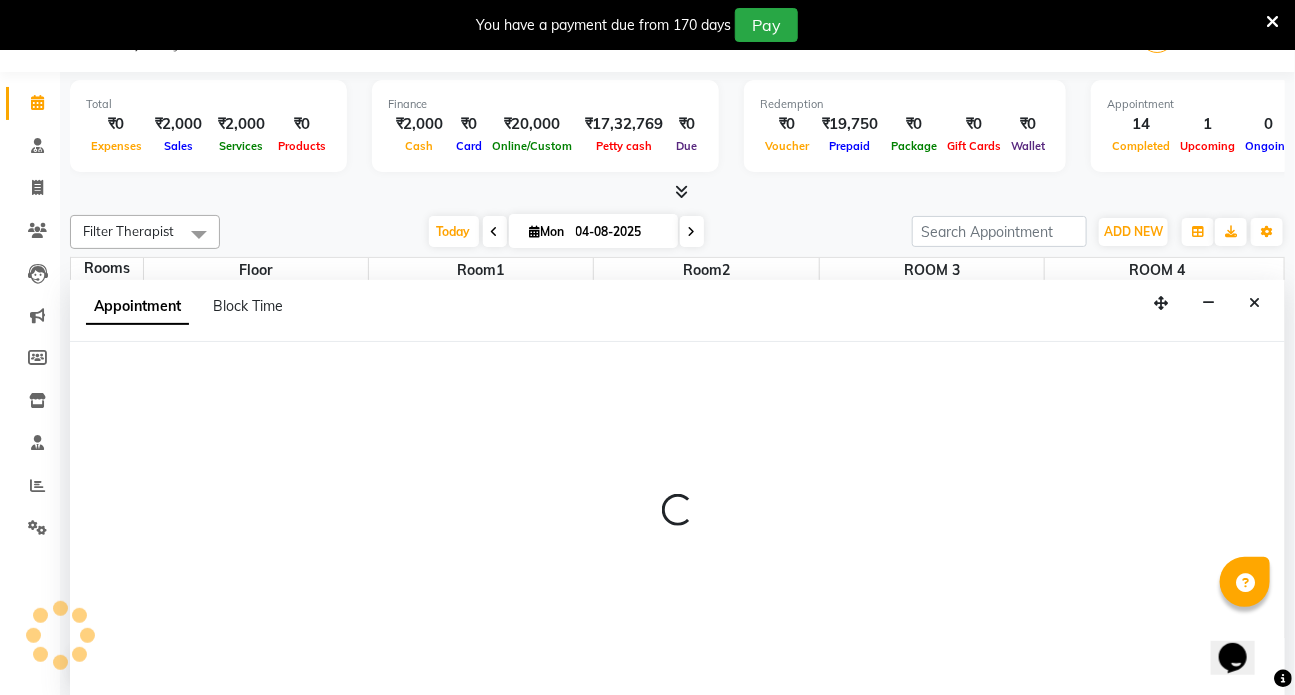 select on "tentative" 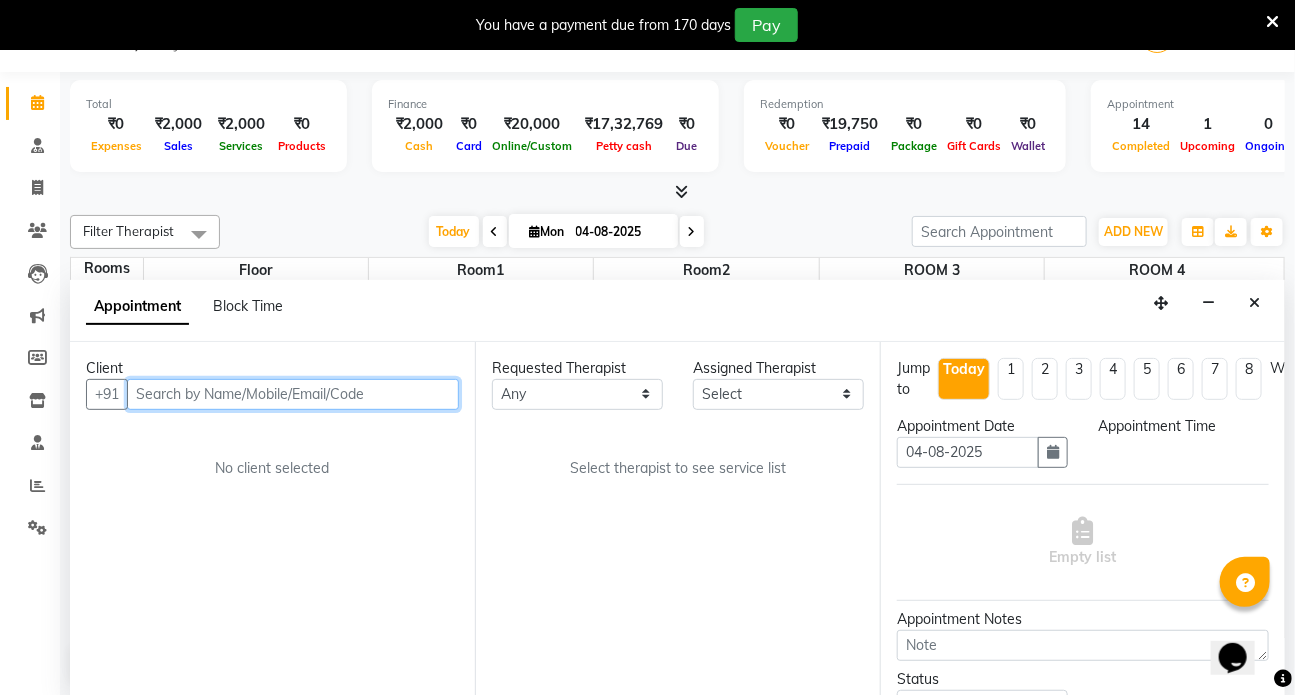 select on "750" 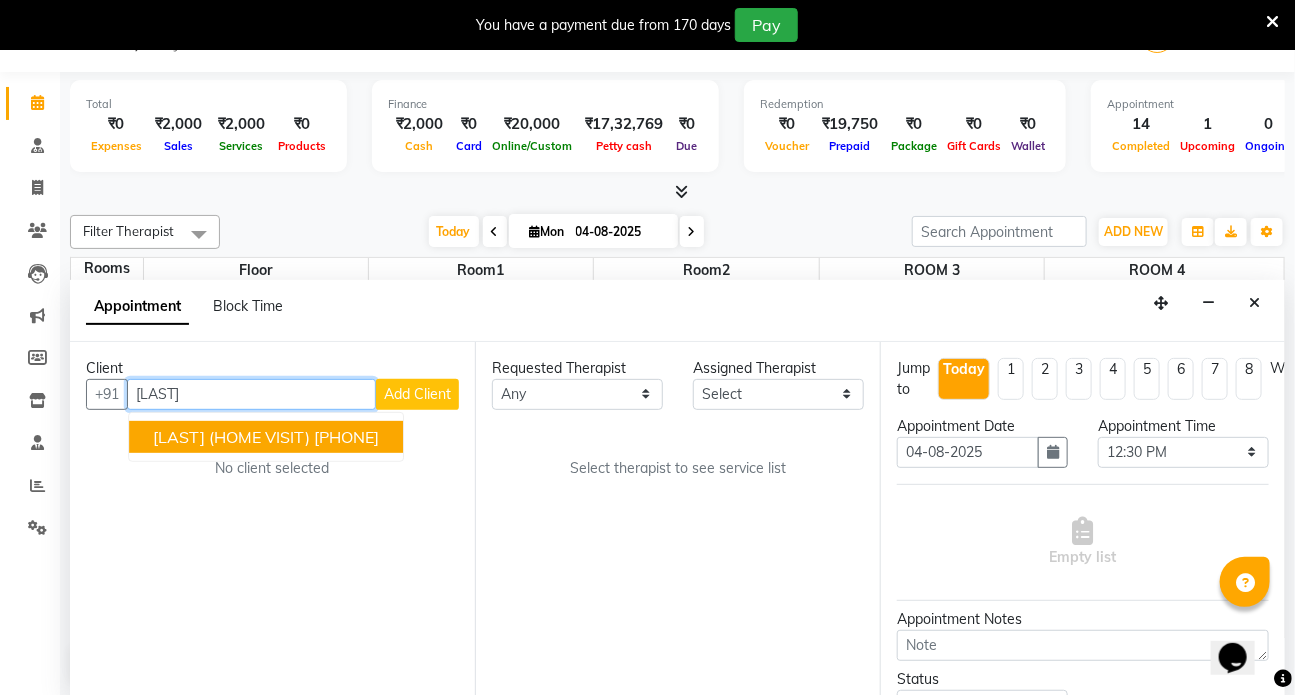 click on "[LAST] (HOME VISIT)" at bounding box center (231, 437) 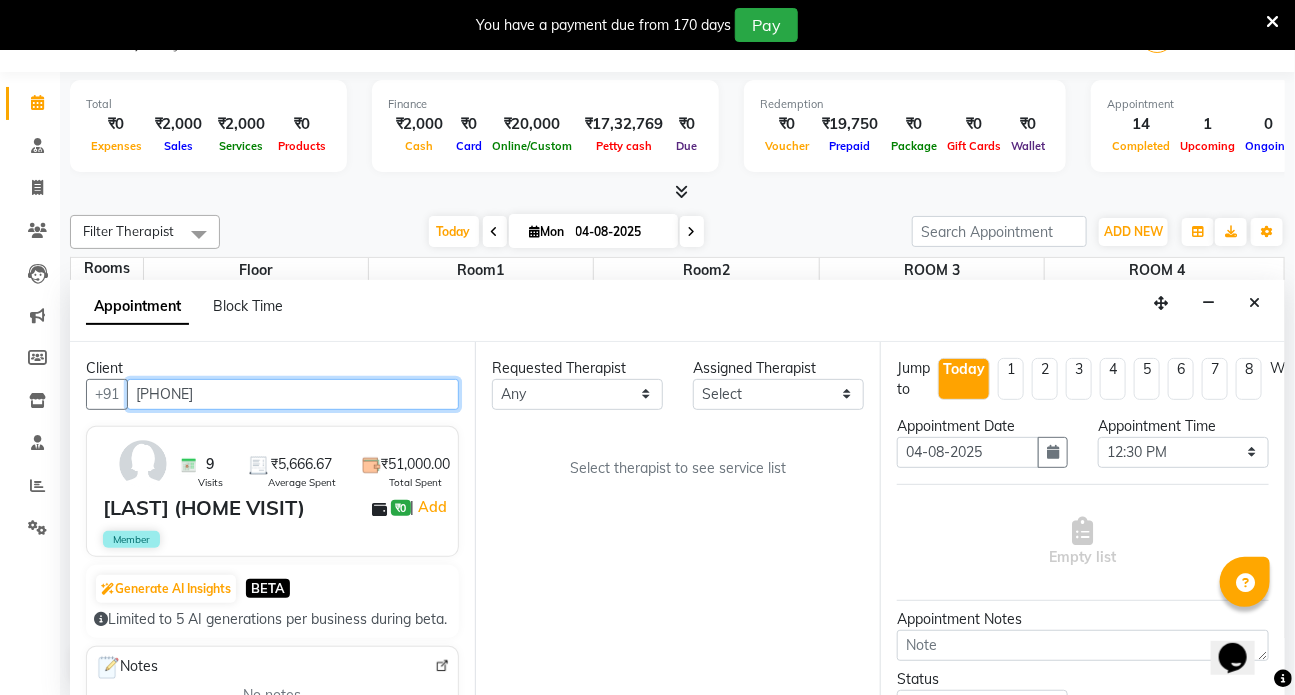 type on "[PHONE]" 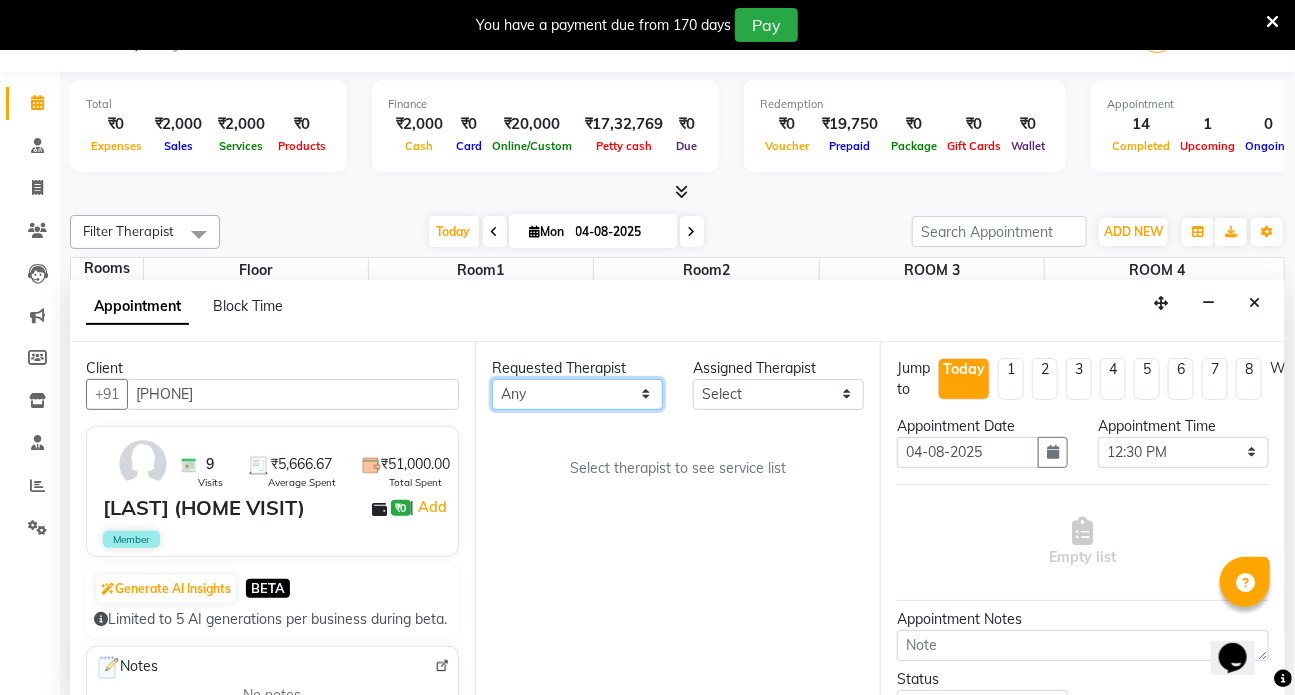 click on "Any [FIRST] [FIRST] [FIRST] Dr [LAST] Dr [LAST] Front Desk [FIRST] [FIRST] [FIRST] [FIRST] [FIRST]" at bounding box center [577, 394] 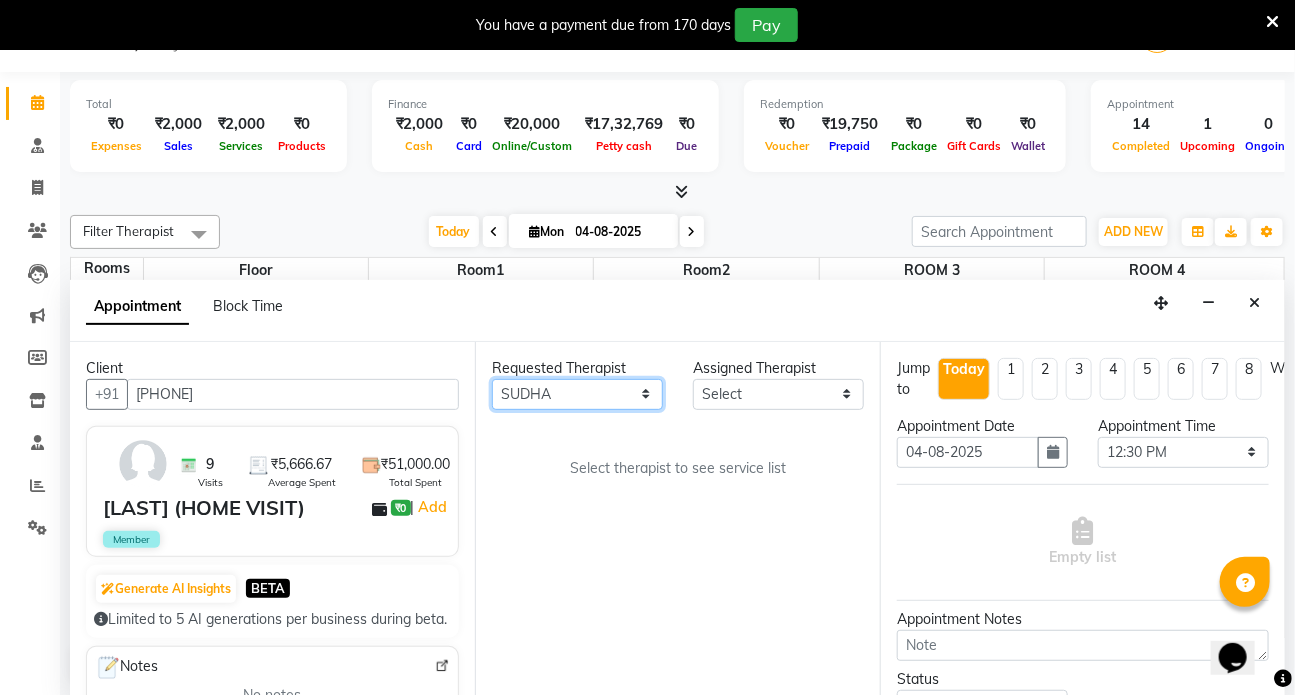 click on "Any [FIRST] [FIRST] [FIRST] Dr [LAST] Dr [LAST] Front Desk [FIRST] [FIRST] [FIRST] [FIRST] [FIRST]" at bounding box center [577, 394] 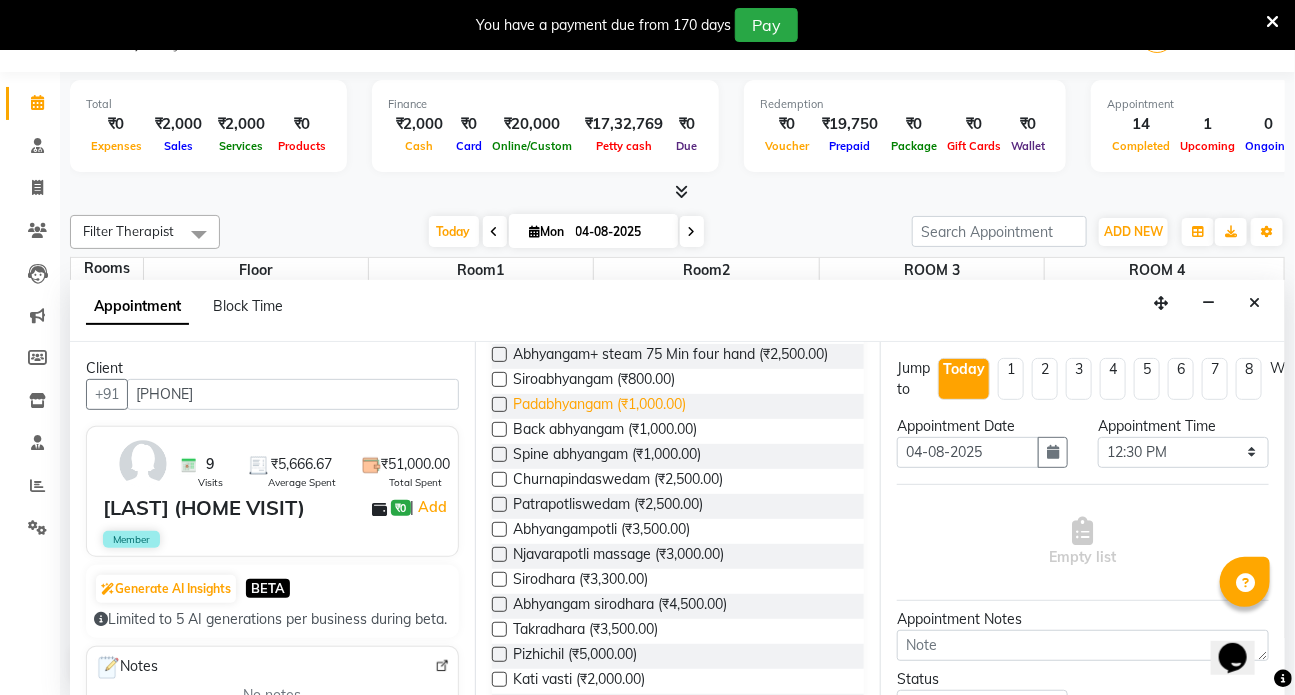 scroll, scrollTop: 272, scrollLeft: 0, axis: vertical 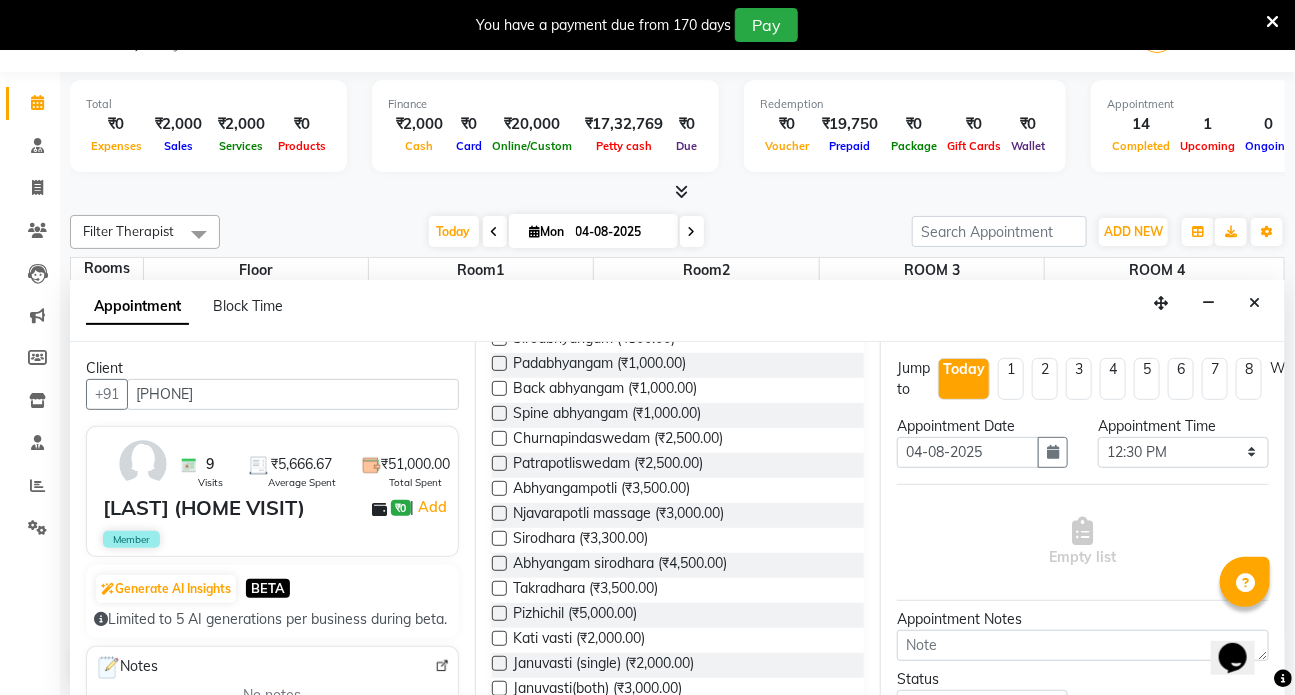 click at bounding box center [499, 438] 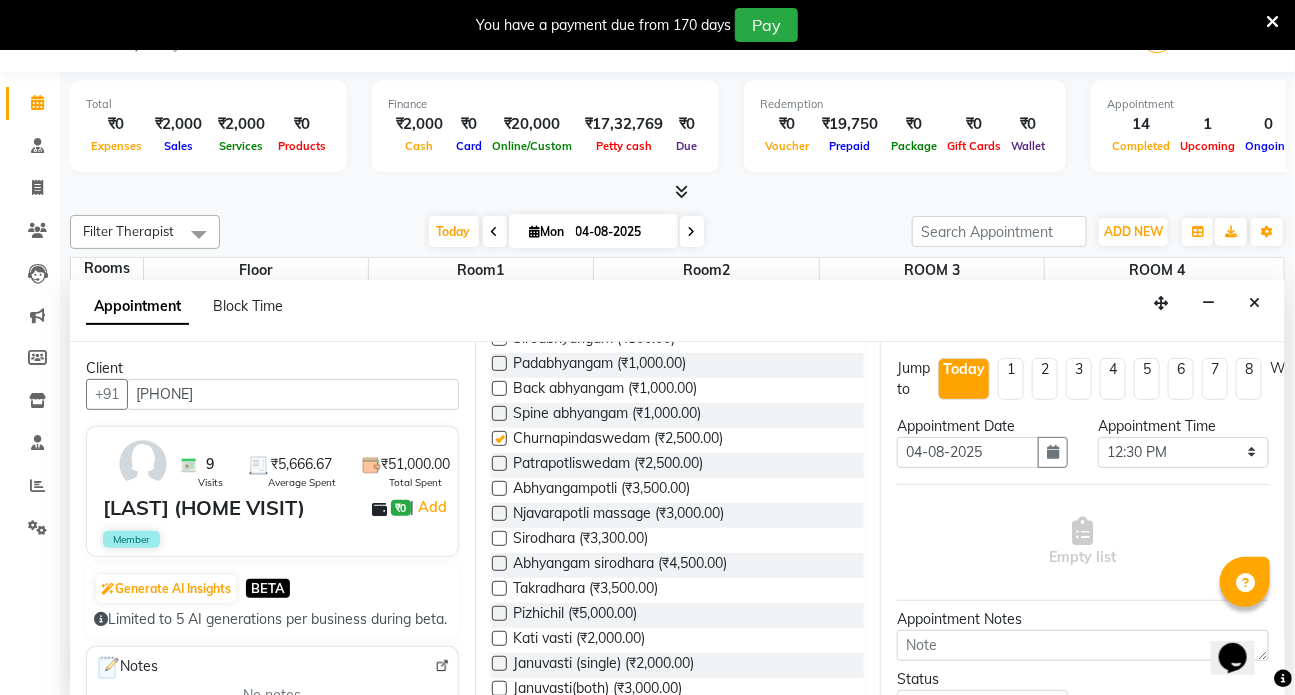 select on "3621" 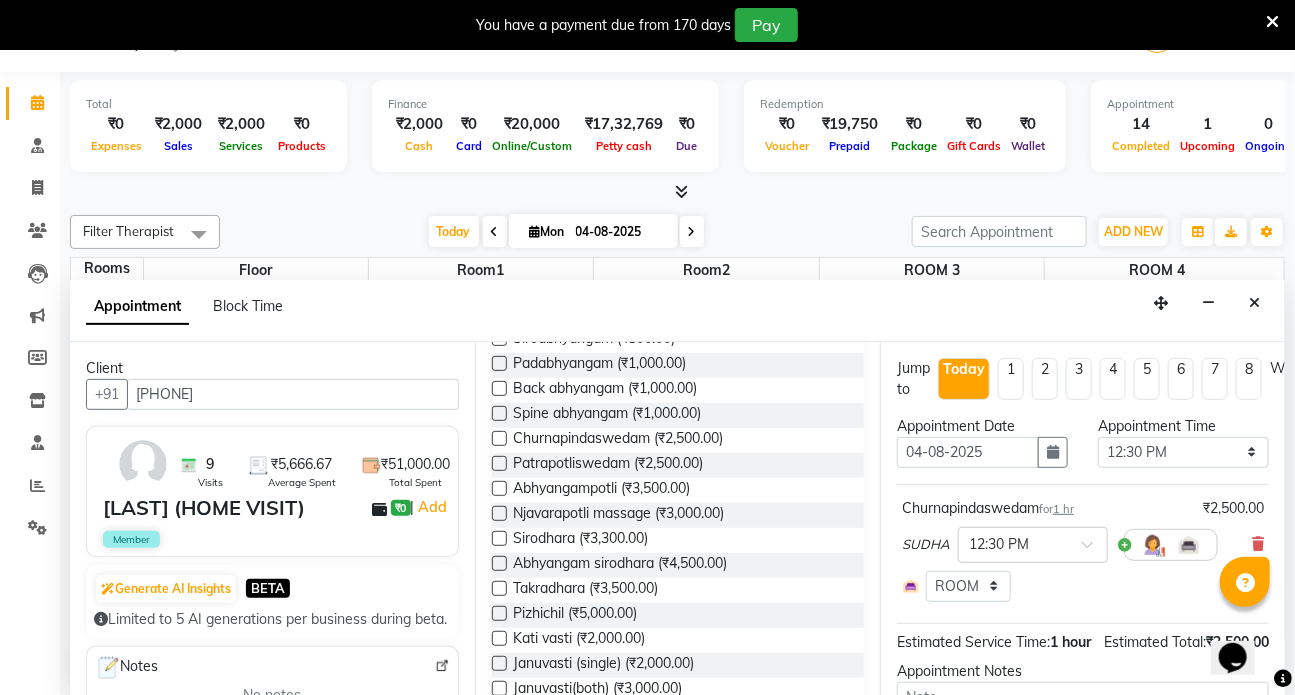 checkbox on "false" 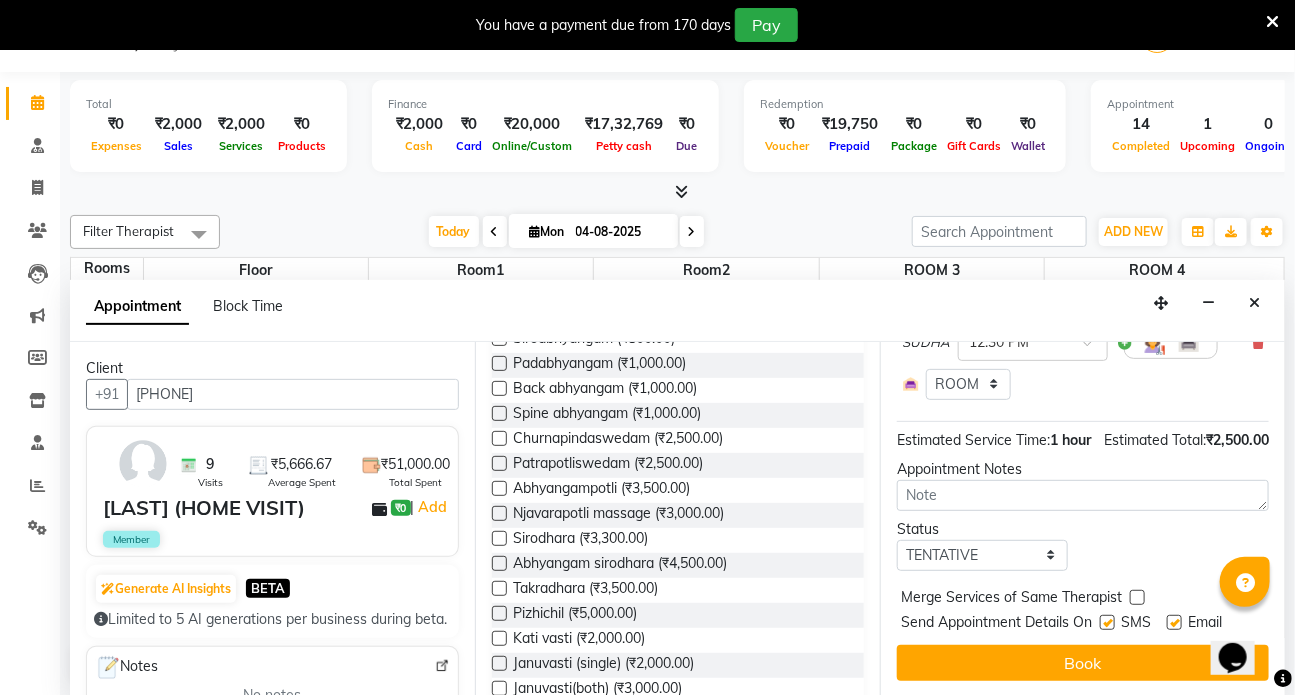 scroll, scrollTop: 235, scrollLeft: 0, axis: vertical 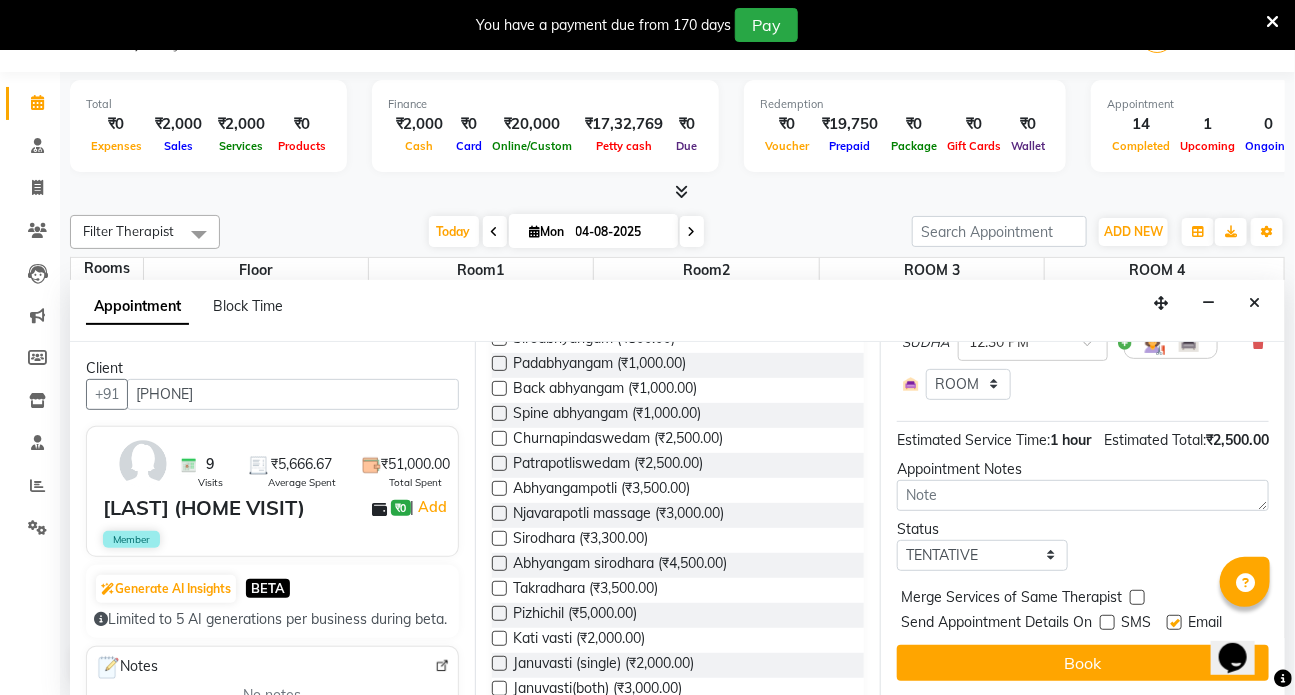 click at bounding box center [1174, 622] 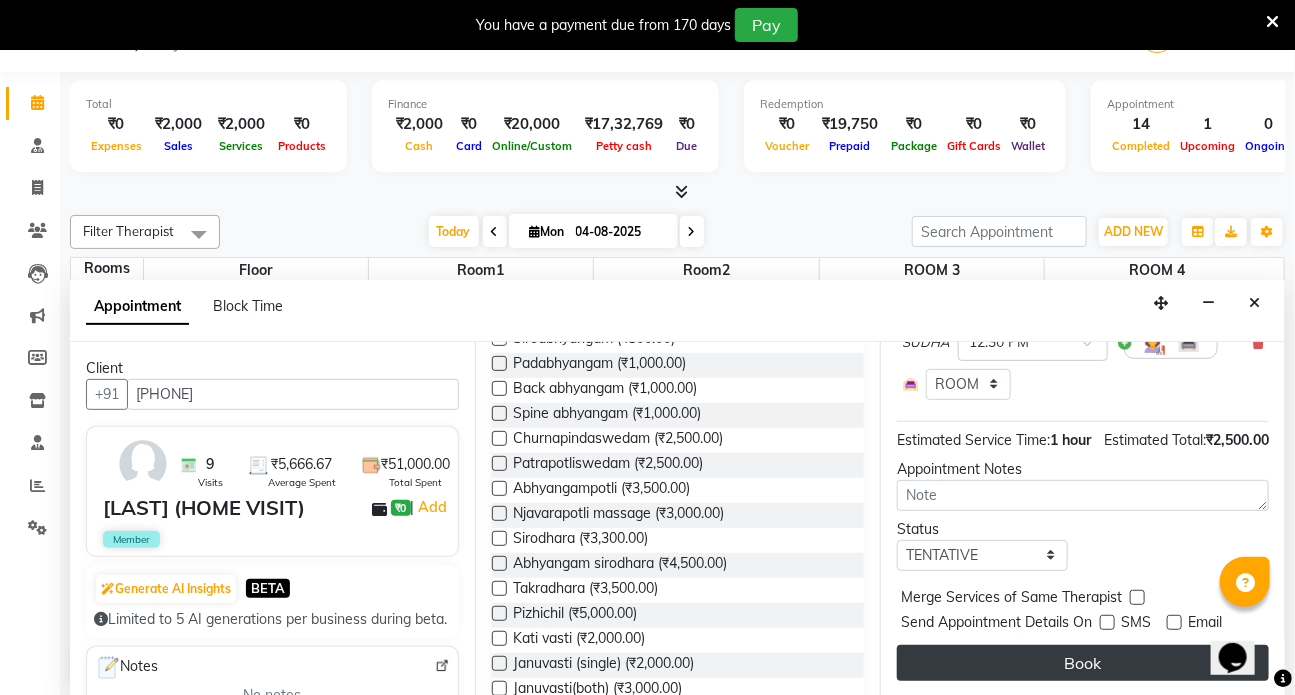click on "Book" at bounding box center (1083, 663) 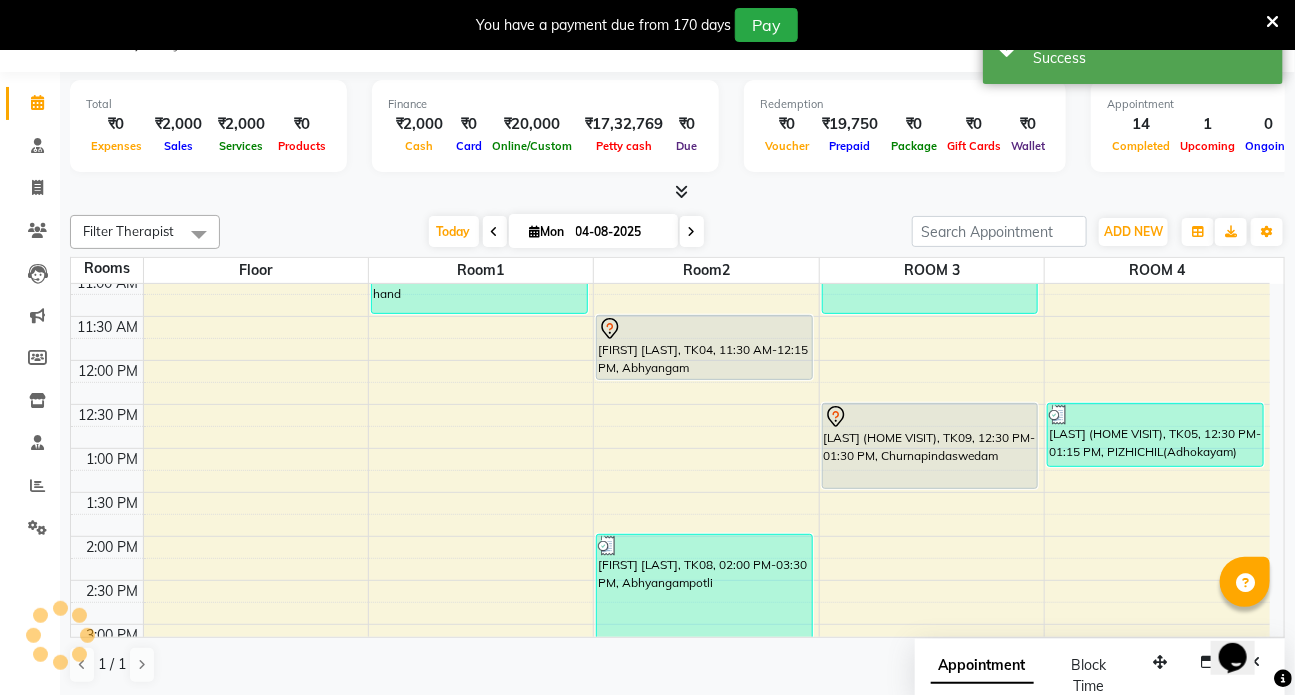 scroll, scrollTop: 0, scrollLeft: 0, axis: both 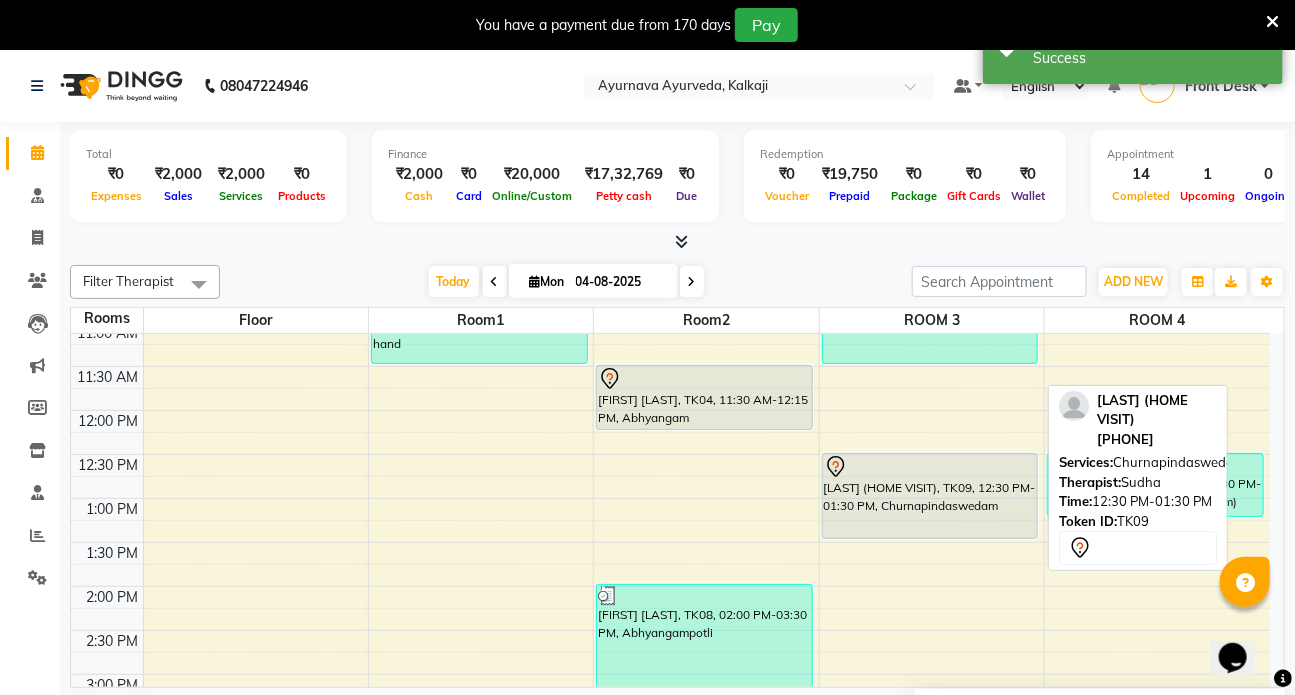 click on "[LAST] (HOME VISIT), TK09, 12:30 PM-01:30 PM, Churnapindaswedam" at bounding box center [930, 496] 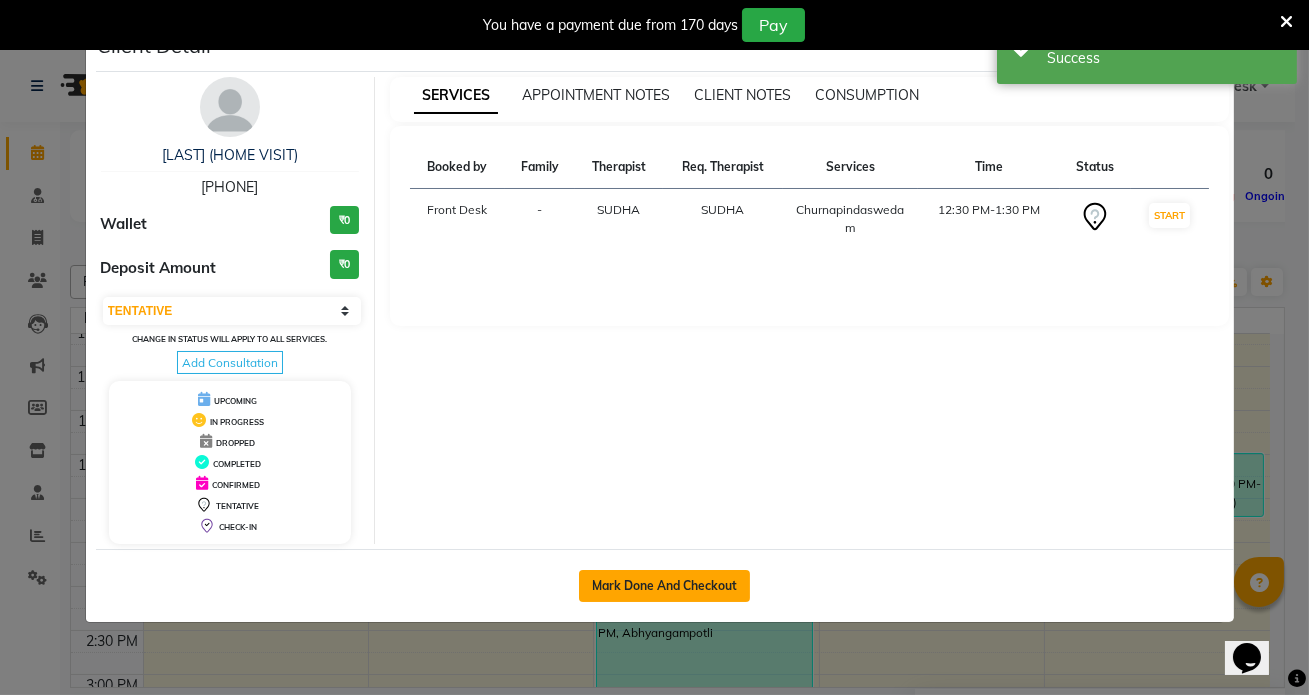 click on "Mark Done And Checkout" 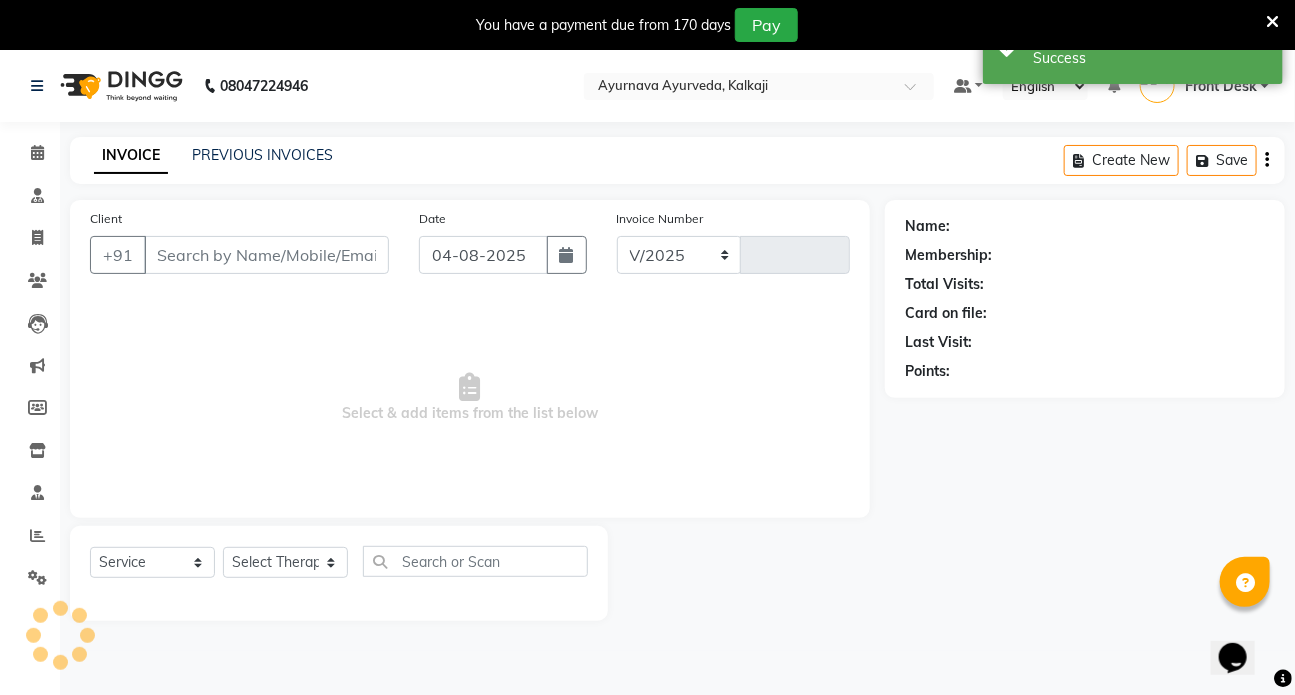 select on "5585" 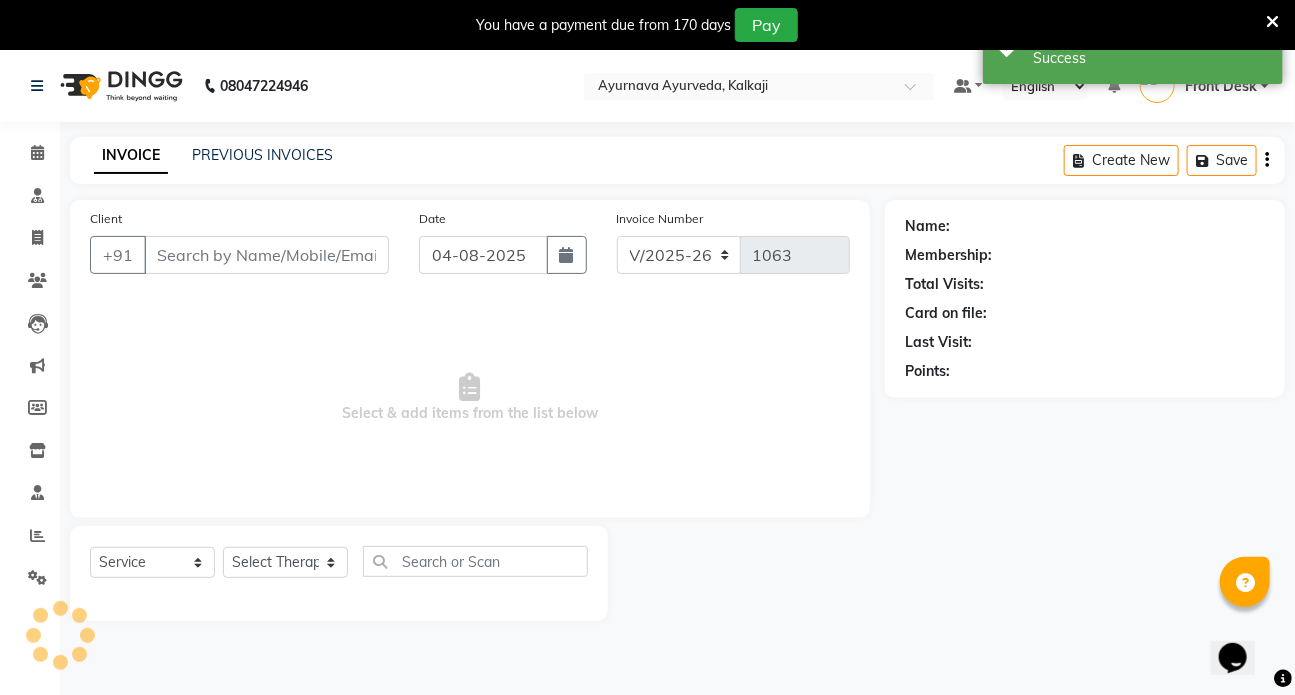 type on "[PHONE]" 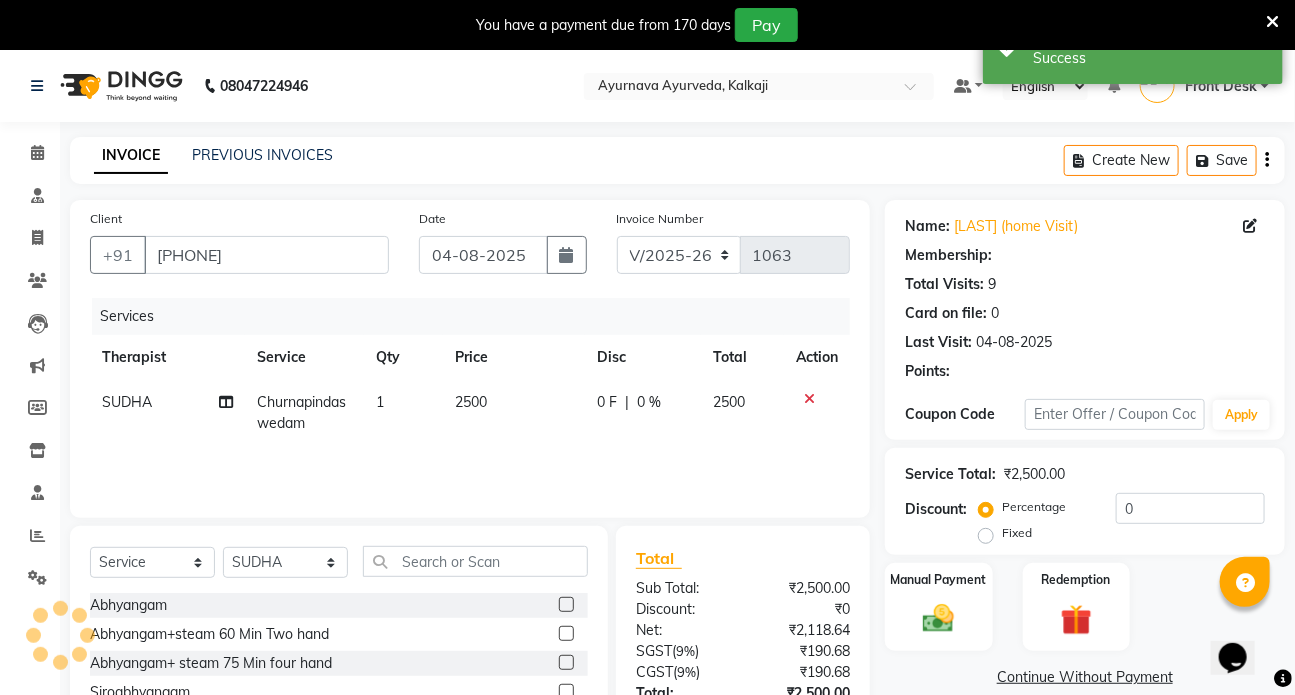 select on "1: Object" 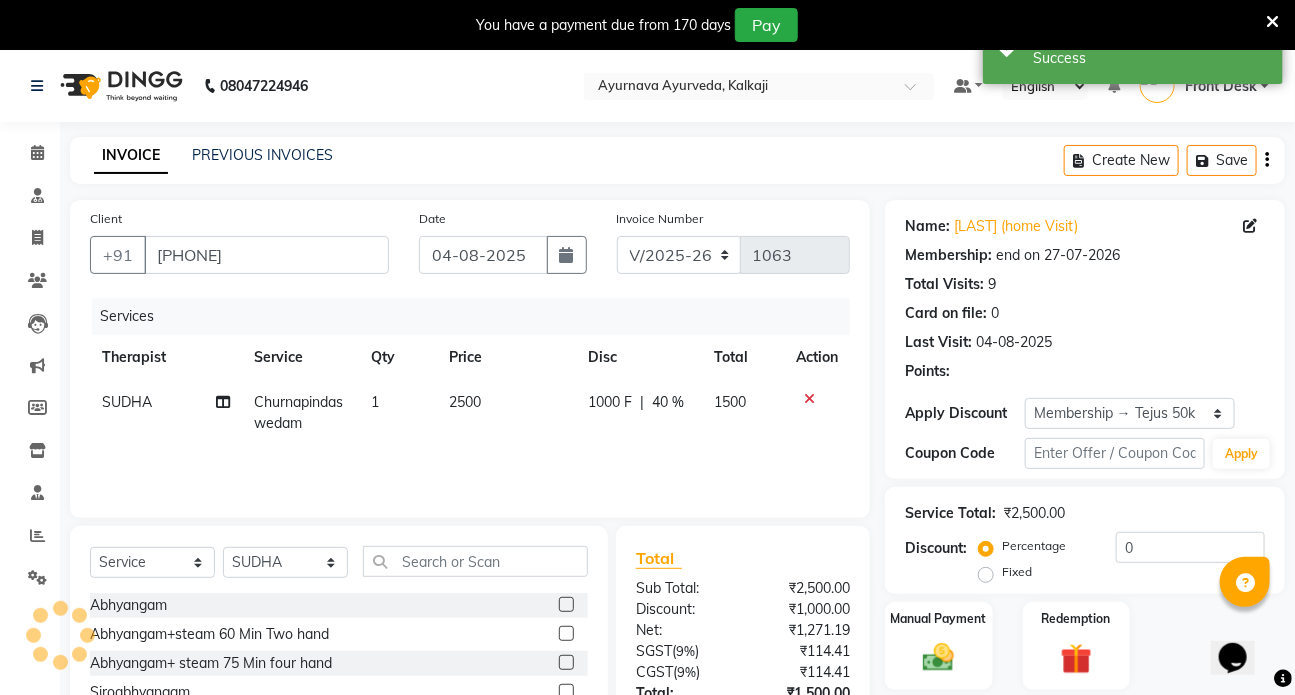 type on "40" 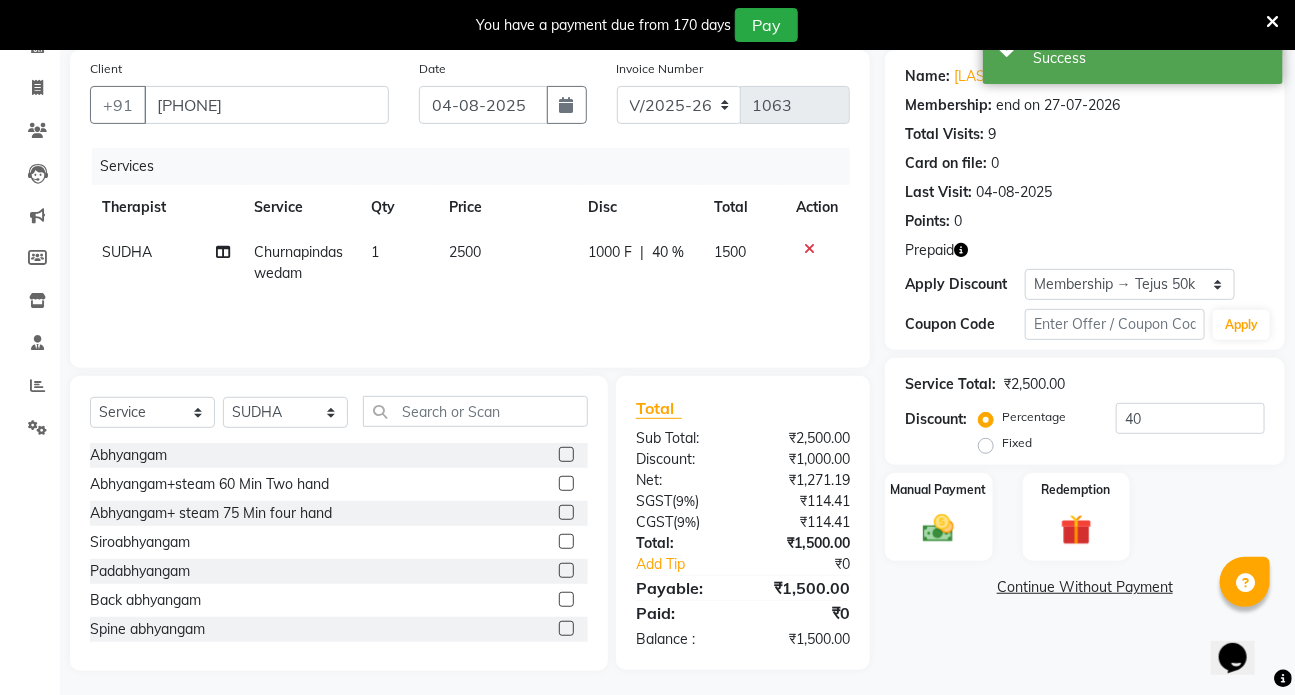 scroll, scrollTop: 156, scrollLeft: 0, axis: vertical 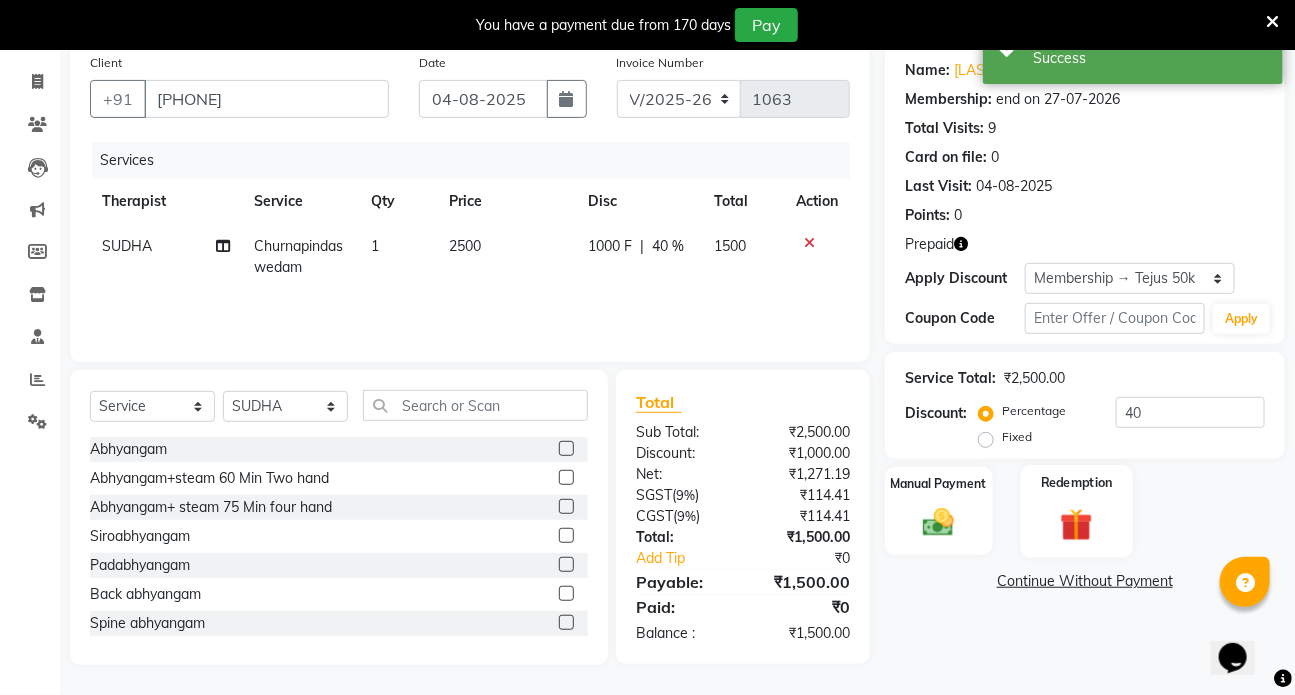 click 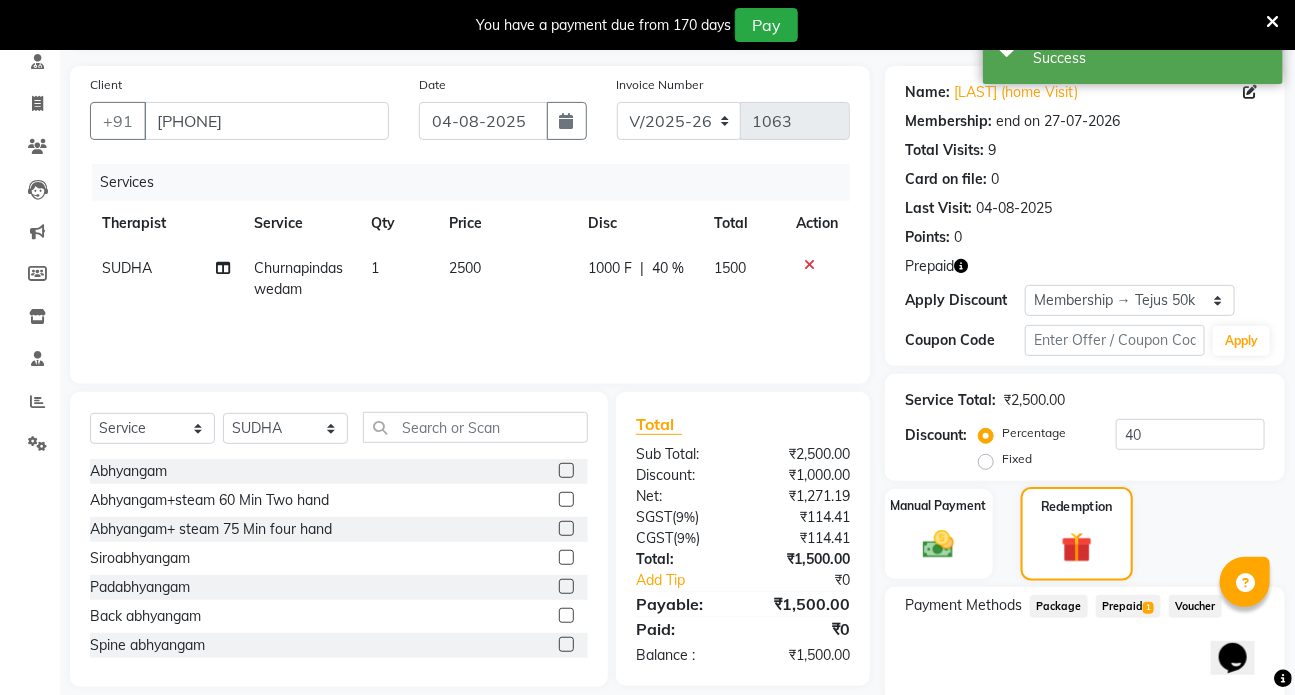 scroll, scrollTop: 125, scrollLeft: 0, axis: vertical 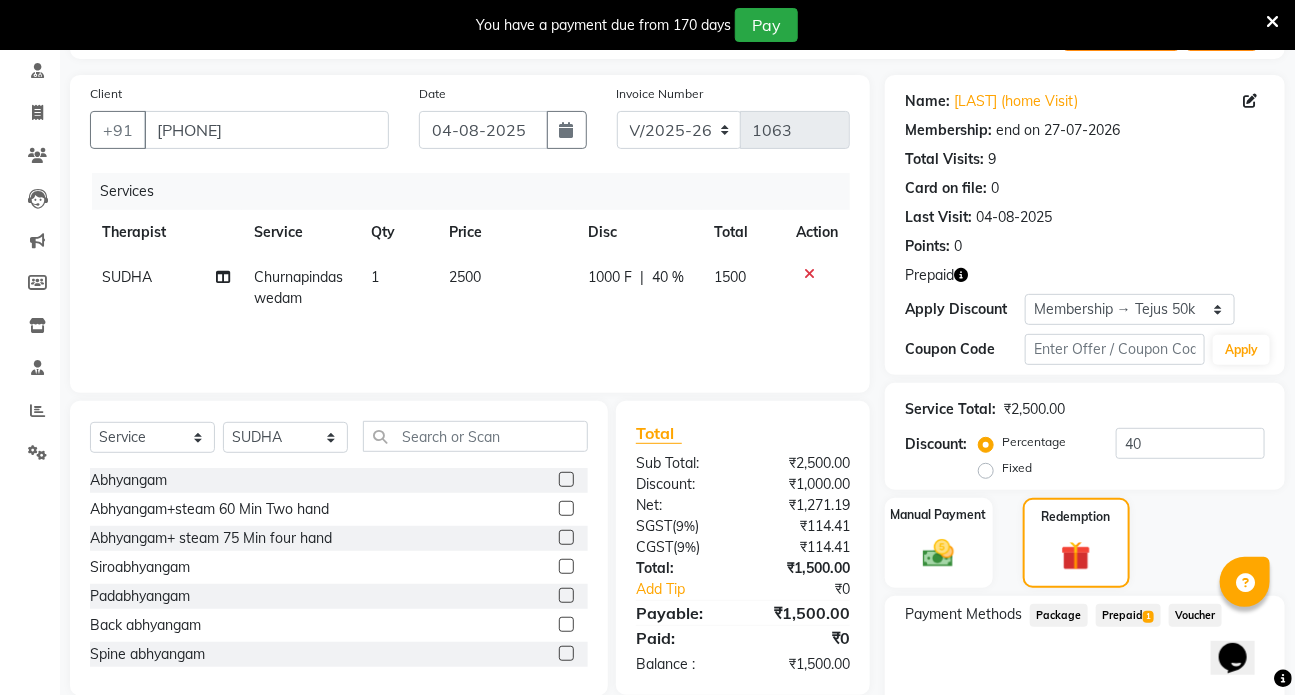 click on "Prepaid  1" 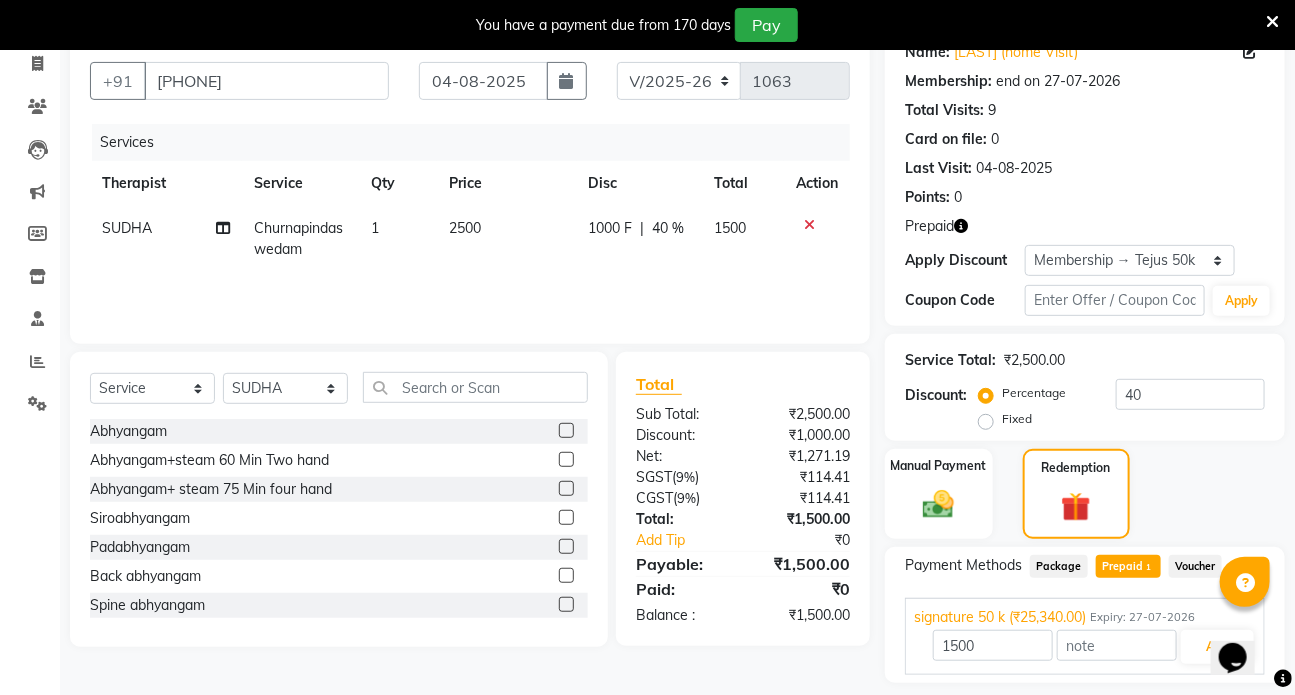 scroll, scrollTop: 216, scrollLeft: 0, axis: vertical 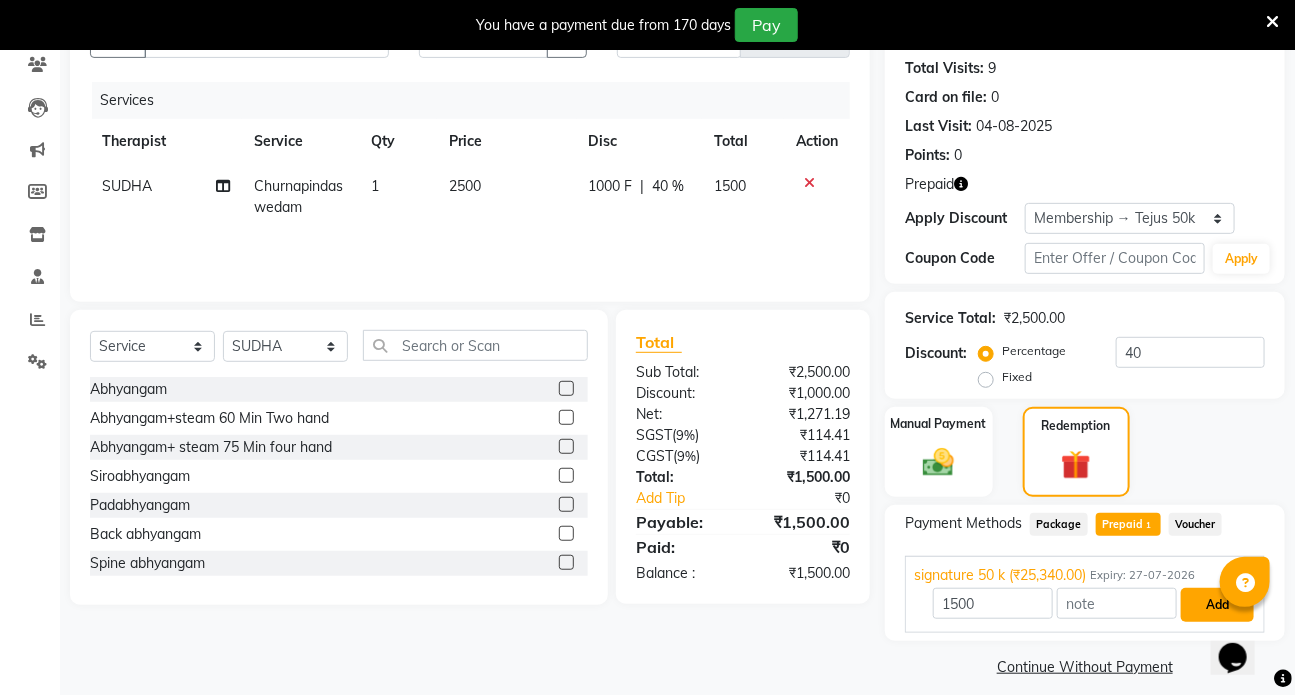 click on "Add" at bounding box center [1217, 605] 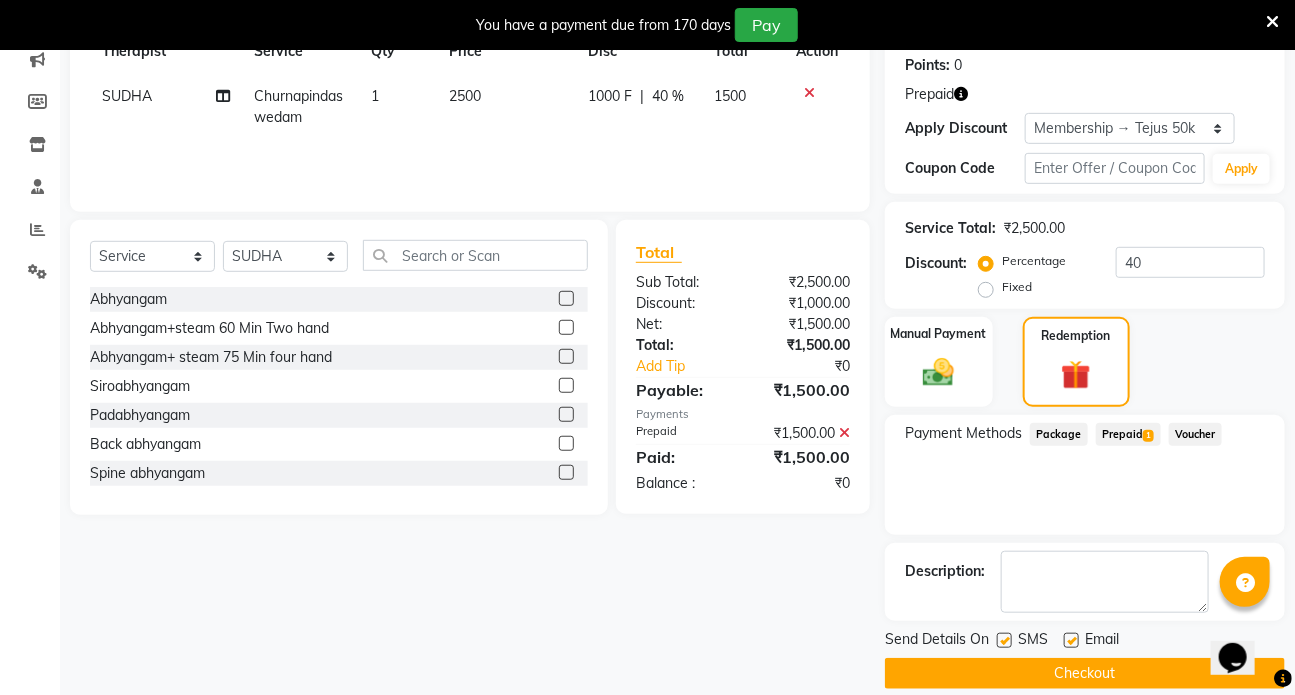 scroll, scrollTop: 307, scrollLeft: 0, axis: vertical 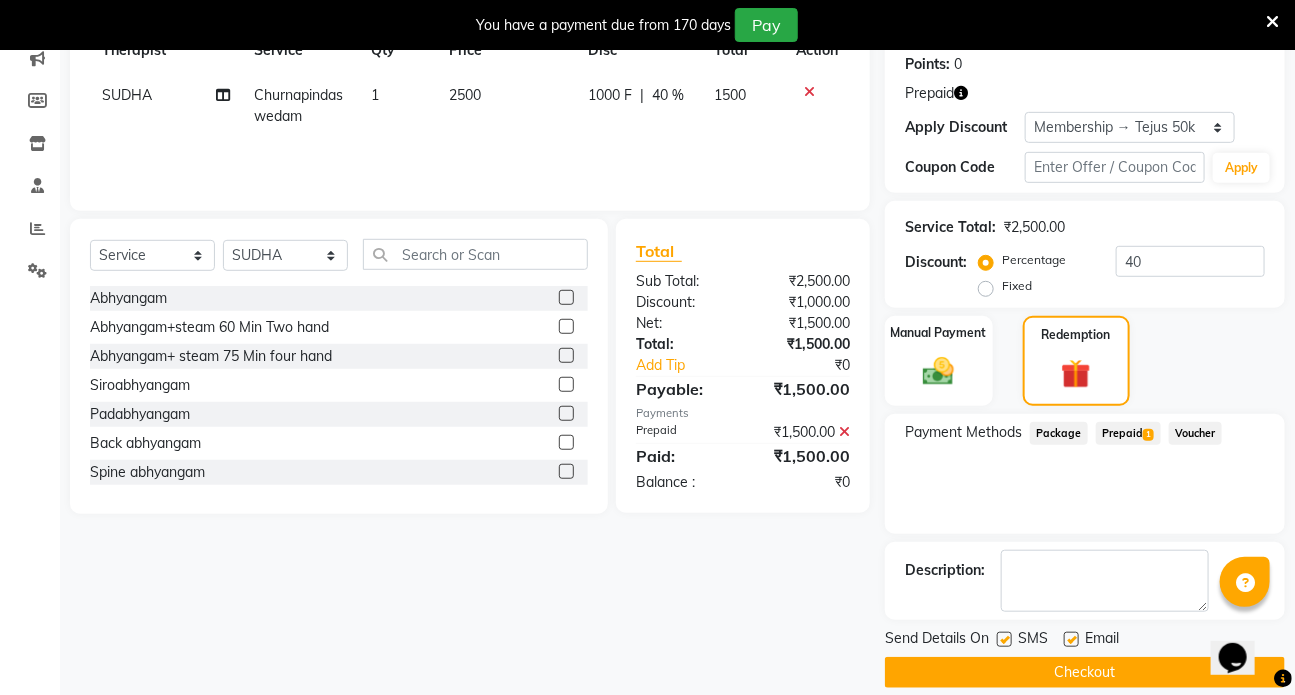 click 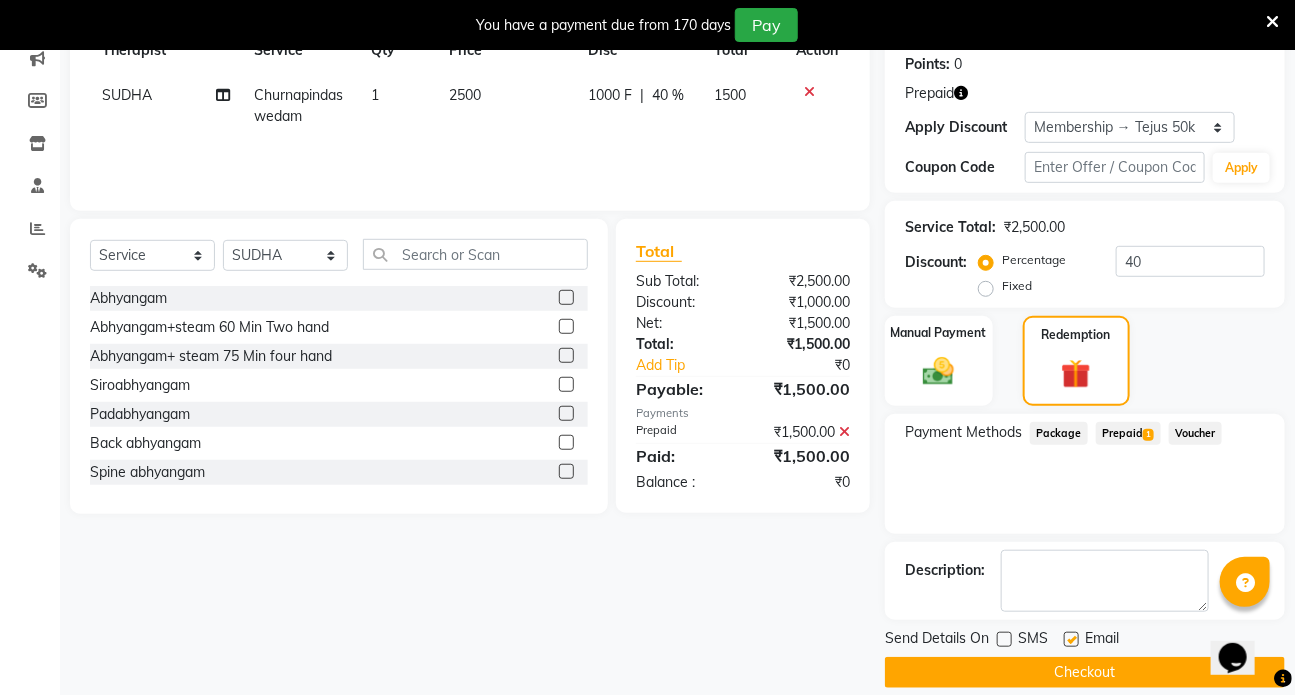 click 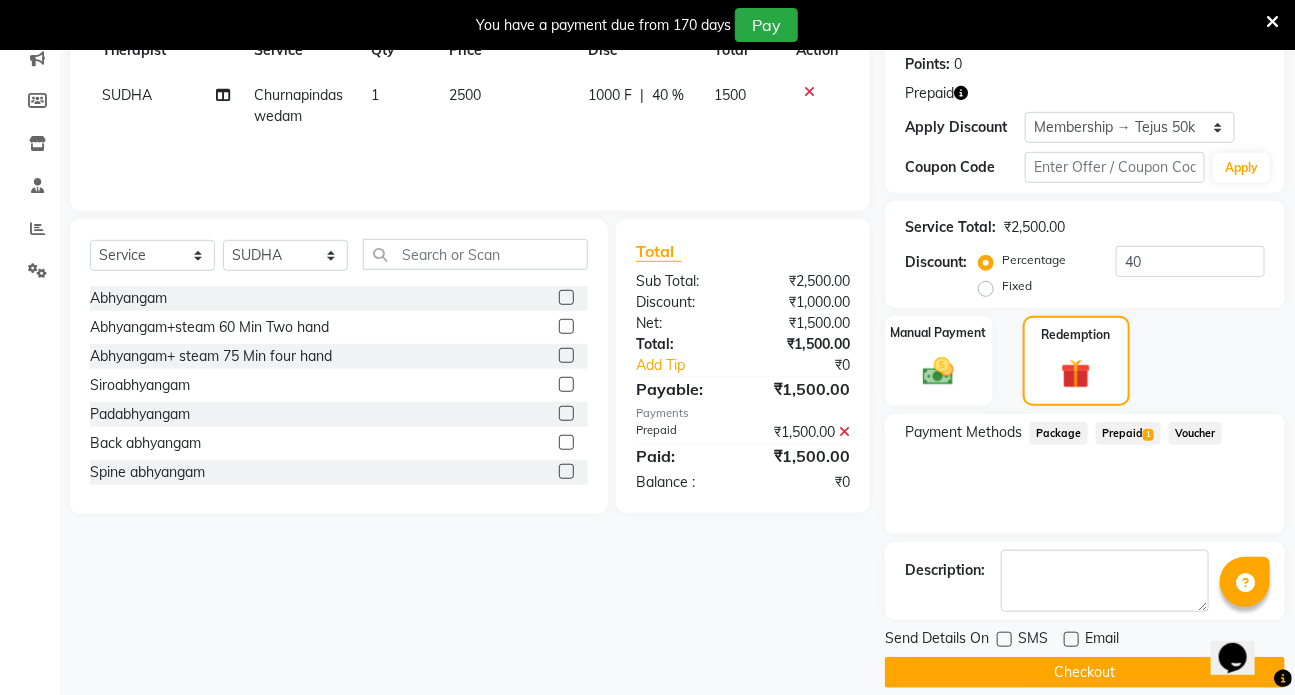 click on "Checkout" 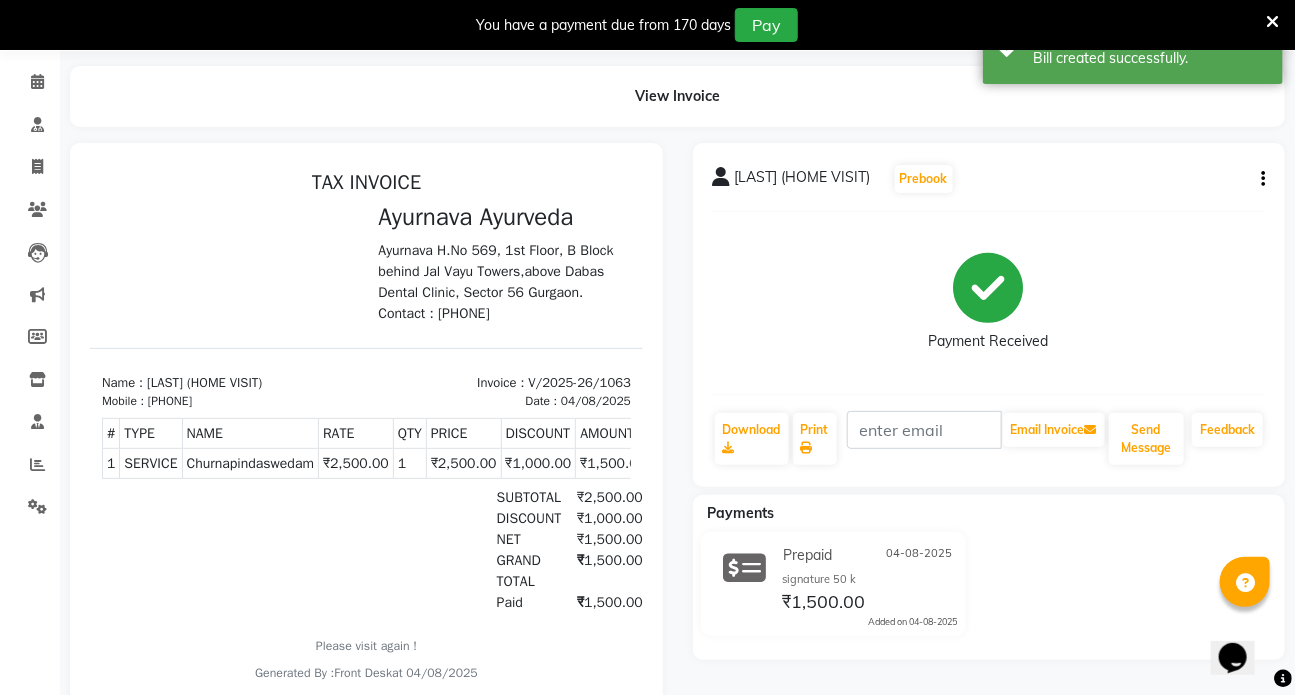 scroll, scrollTop: 0, scrollLeft: 0, axis: both 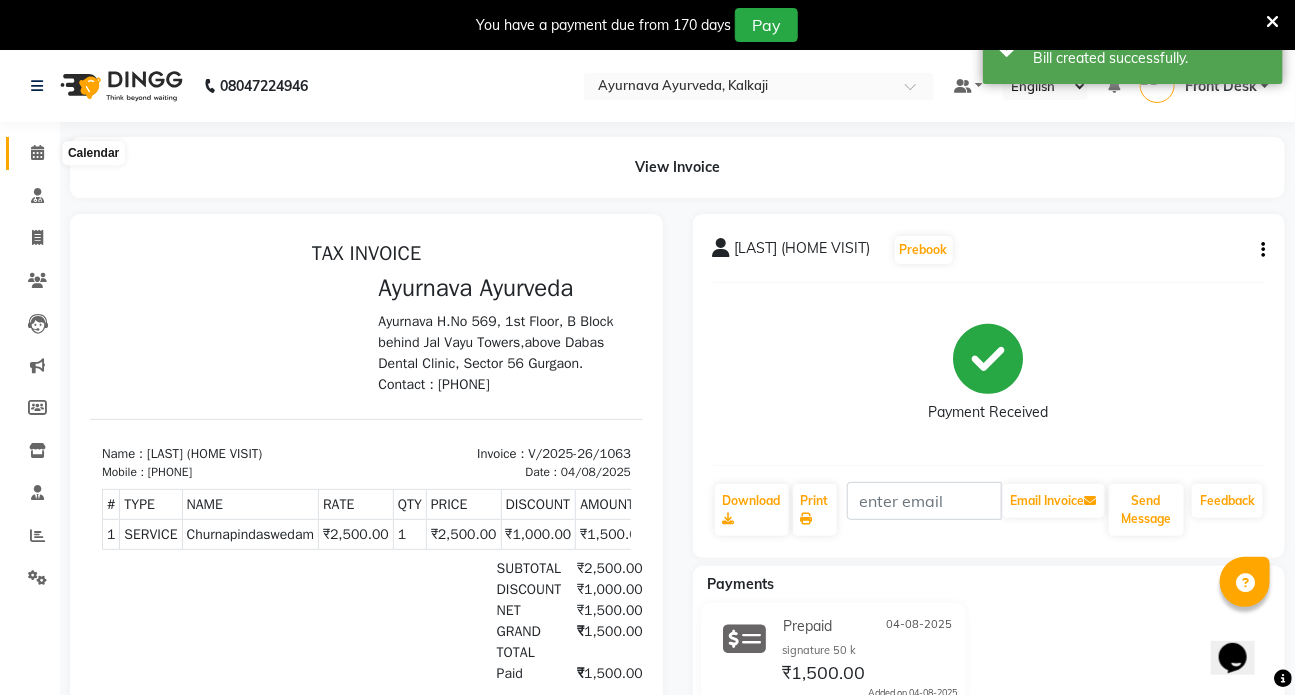 click 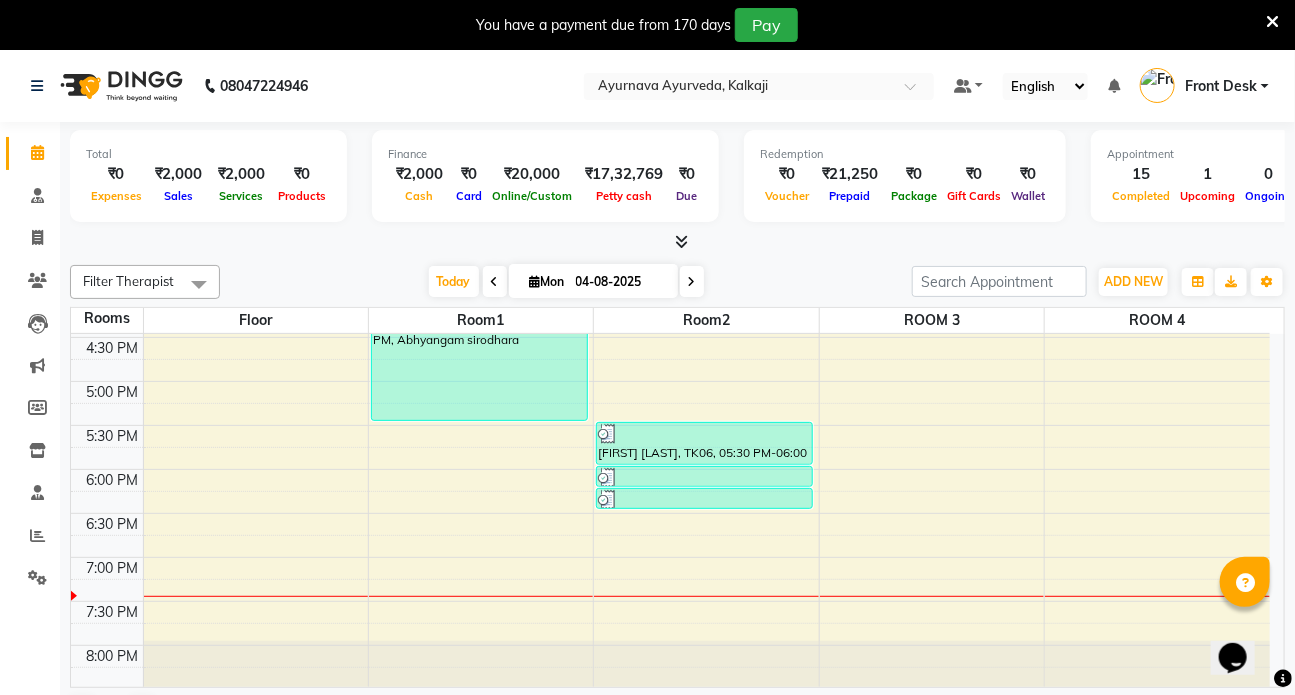 scroll, scrollTop: 872, scrollLeft: 0, axis: vertical 